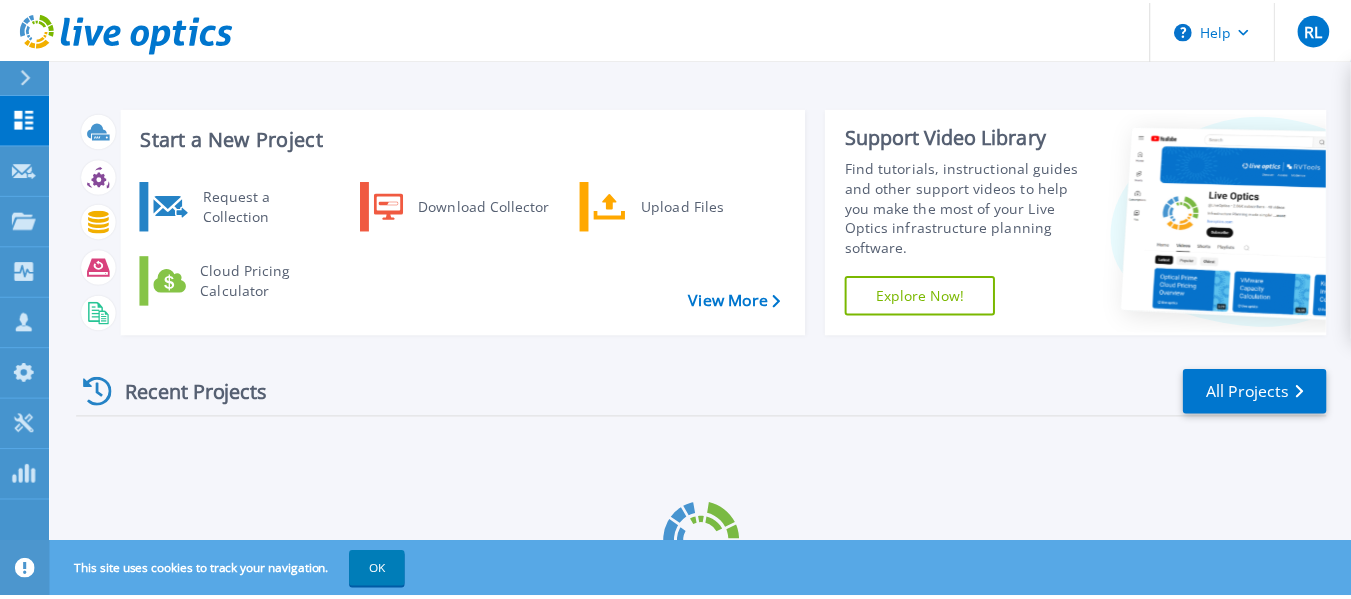 scroll, scrollTop: 0, scrollLeft: 0, axis: both 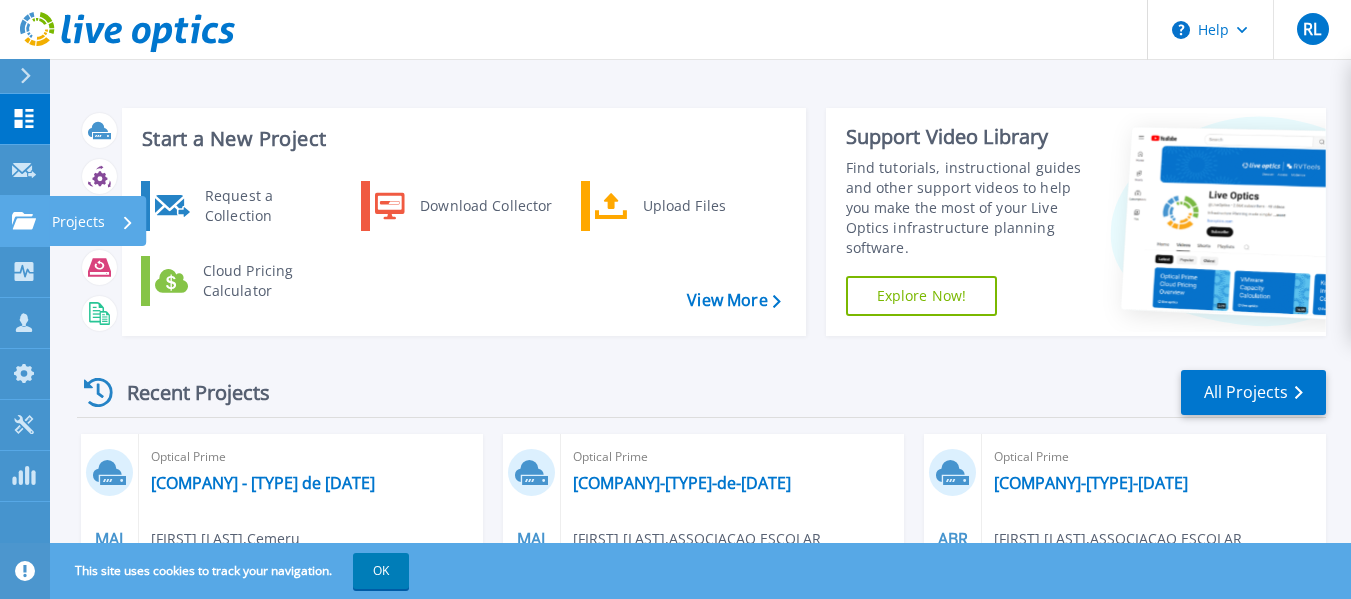 click 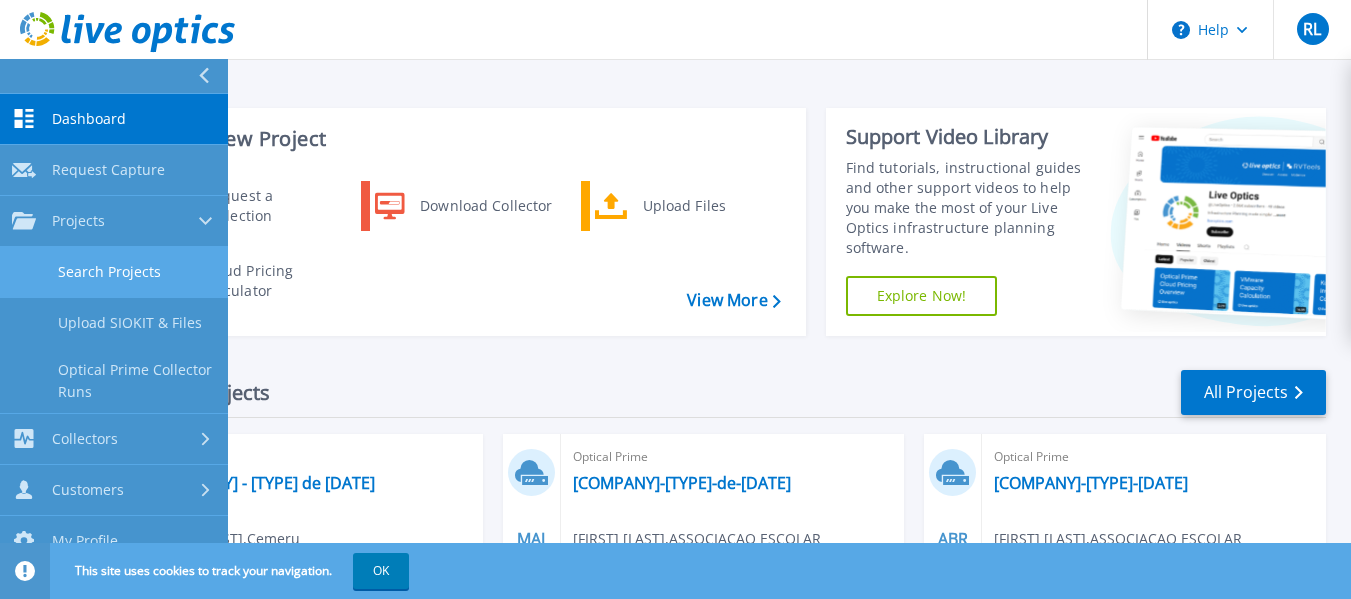 click on "Search Projects" at bounding box center (114, 272) 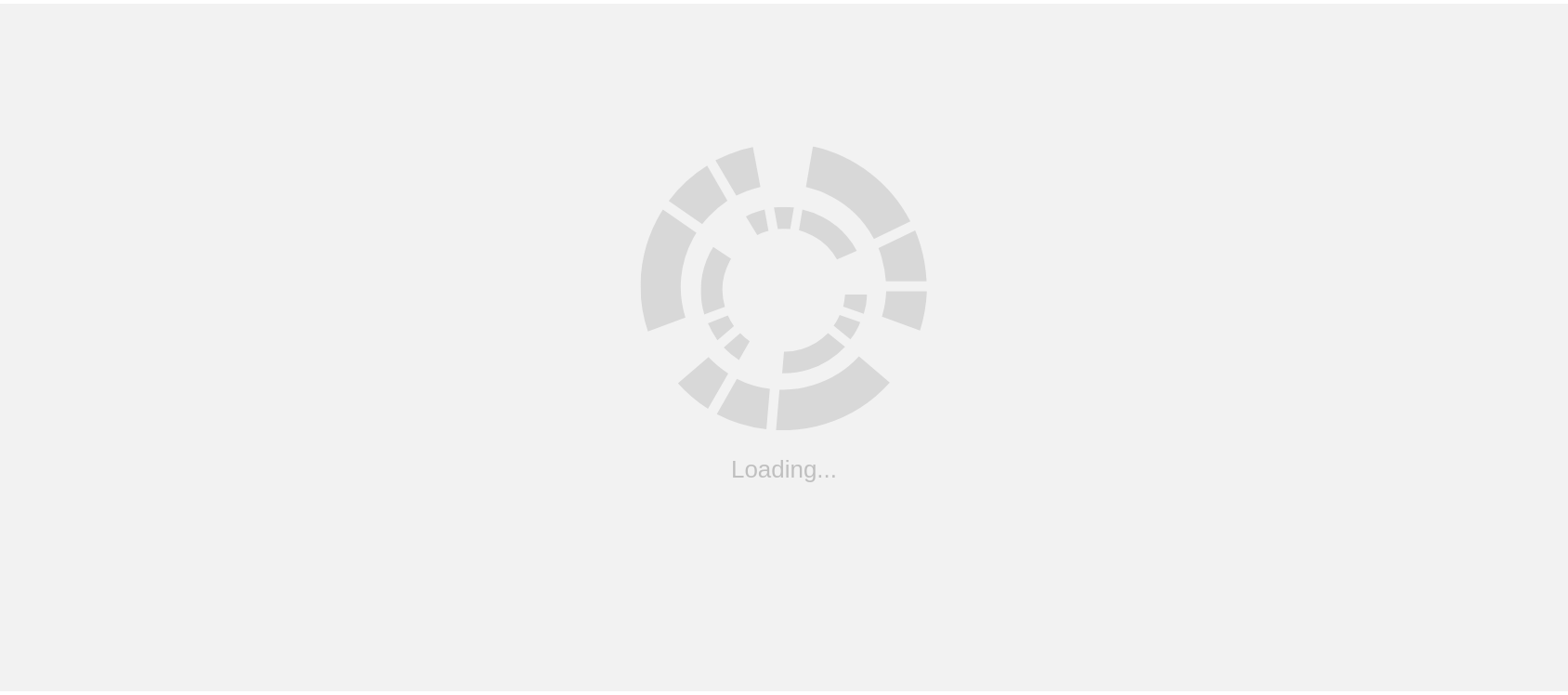 scroll, scrollTop: 0, scrollLeft: 0, axis: both 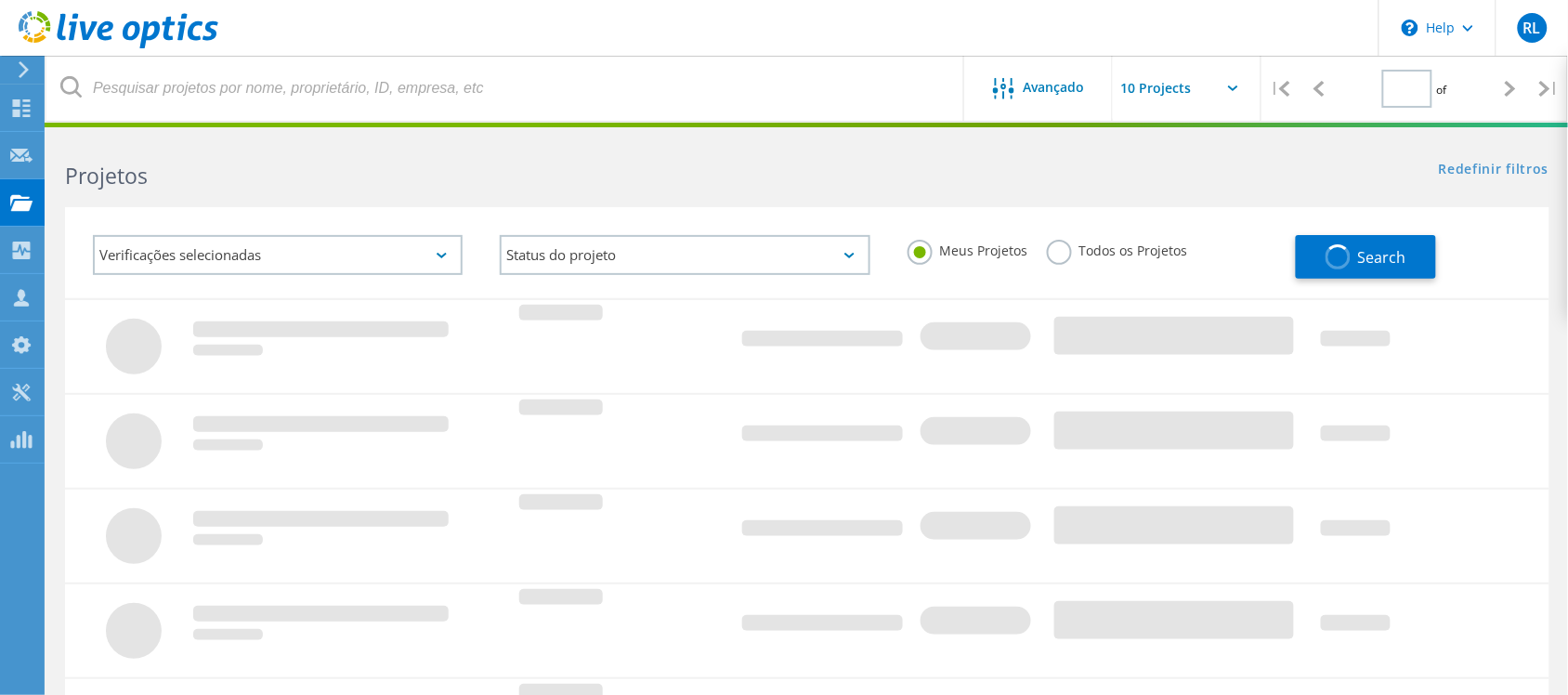 type on "1" 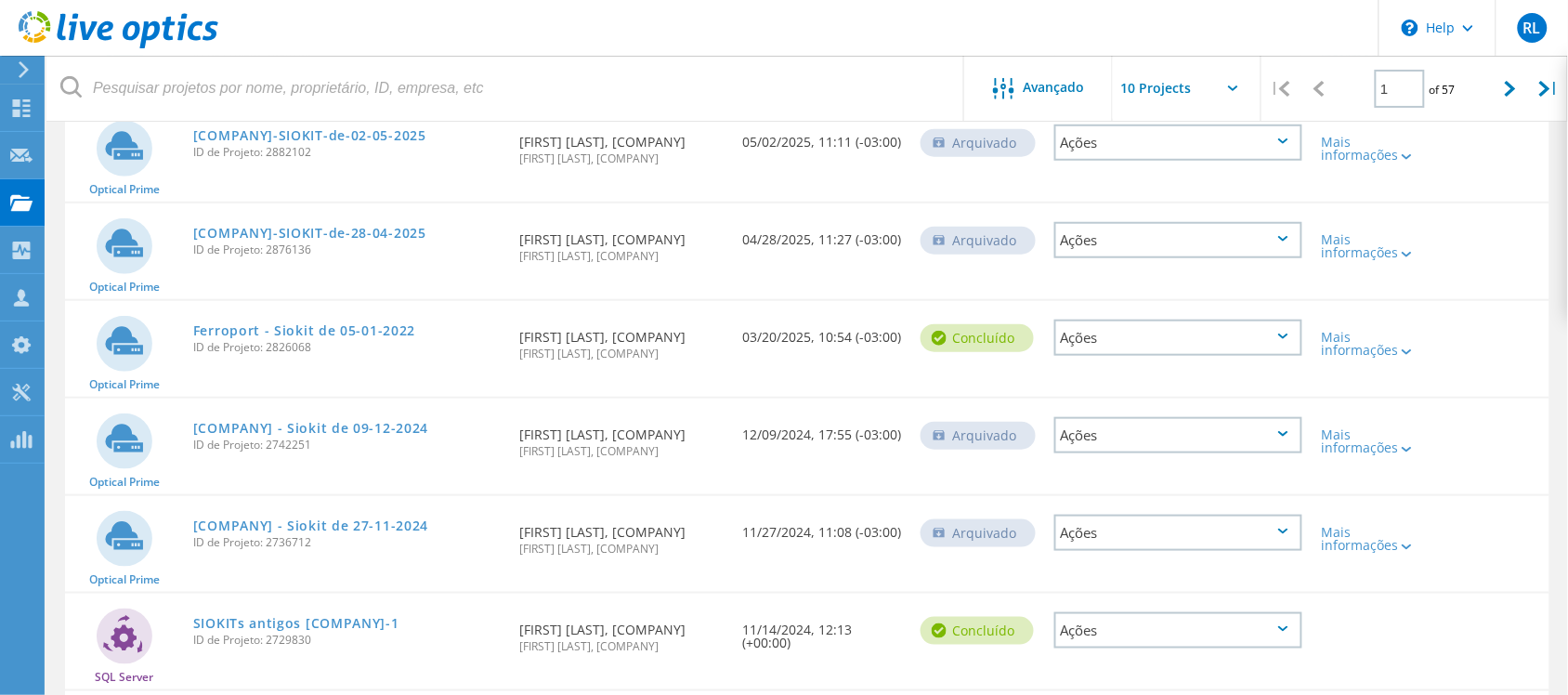 scroll, scrollTop: 0, scrollLeft: 0, axis: both 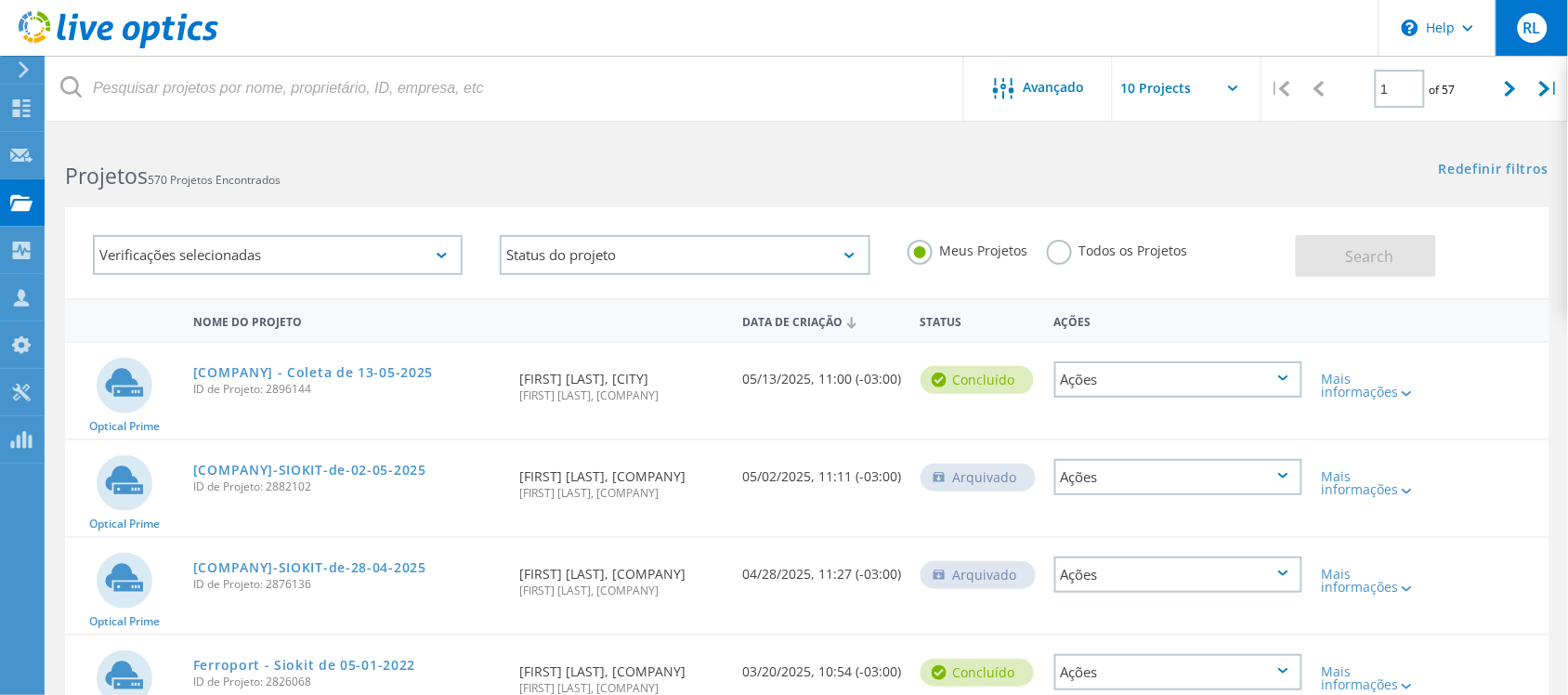 click on "RL" at bounding box center (1532, 28) 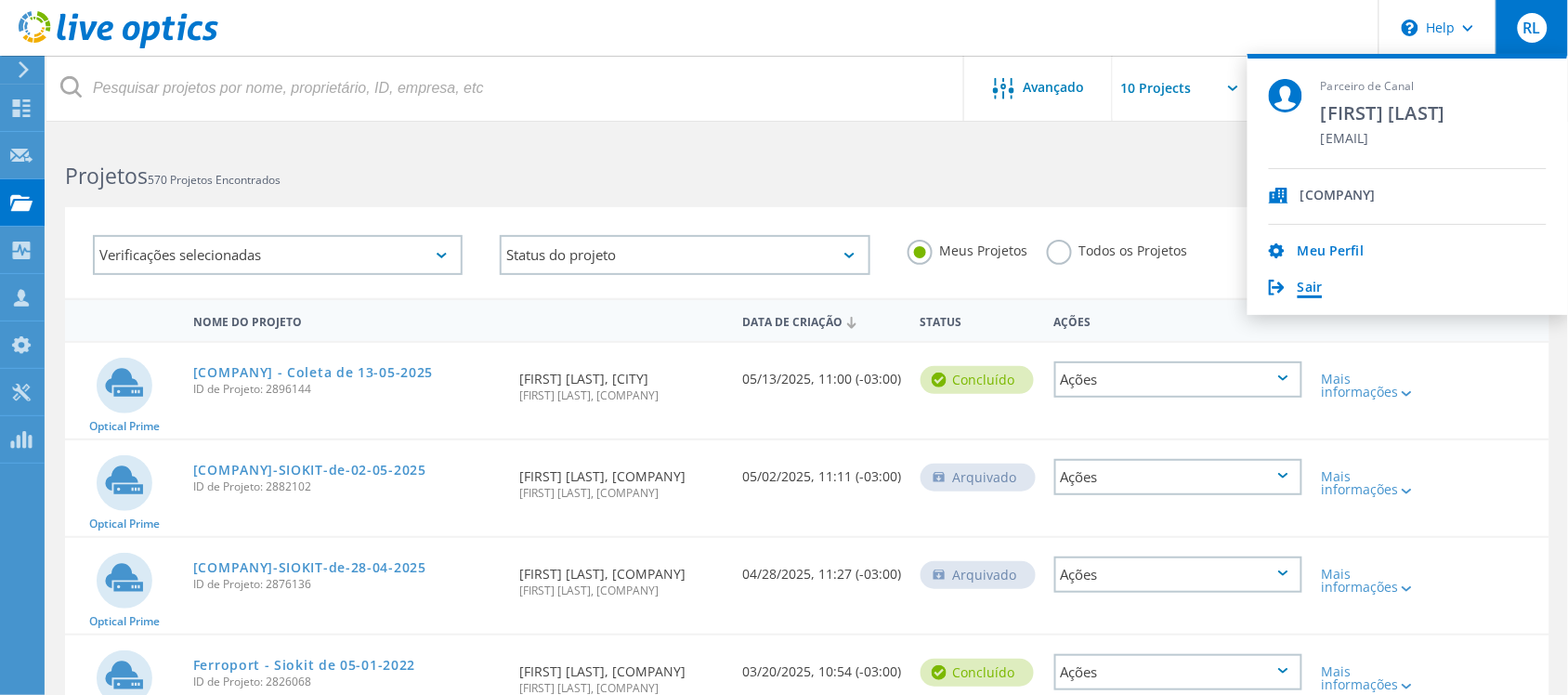 click on "Sair" 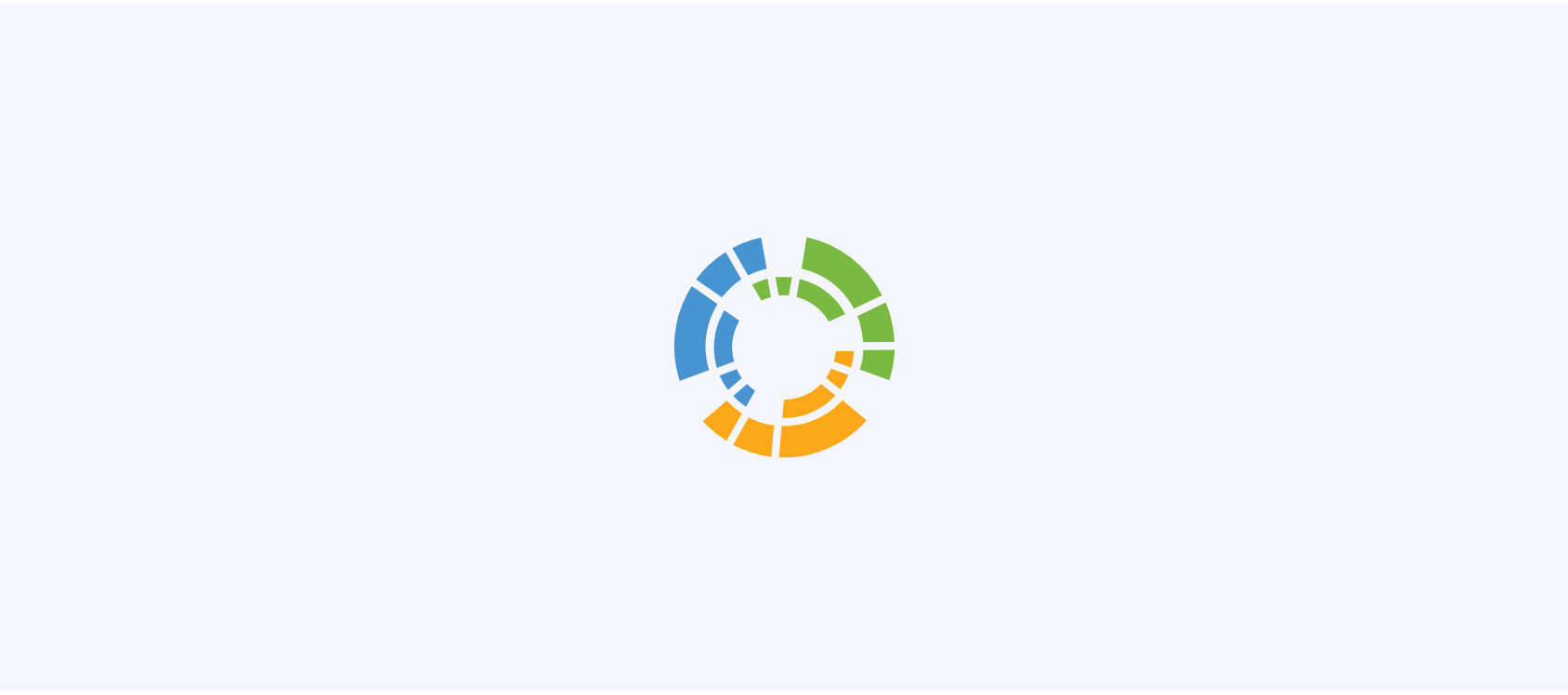scroll, scrollTop: 0, scrollLeft: 0, axis: both 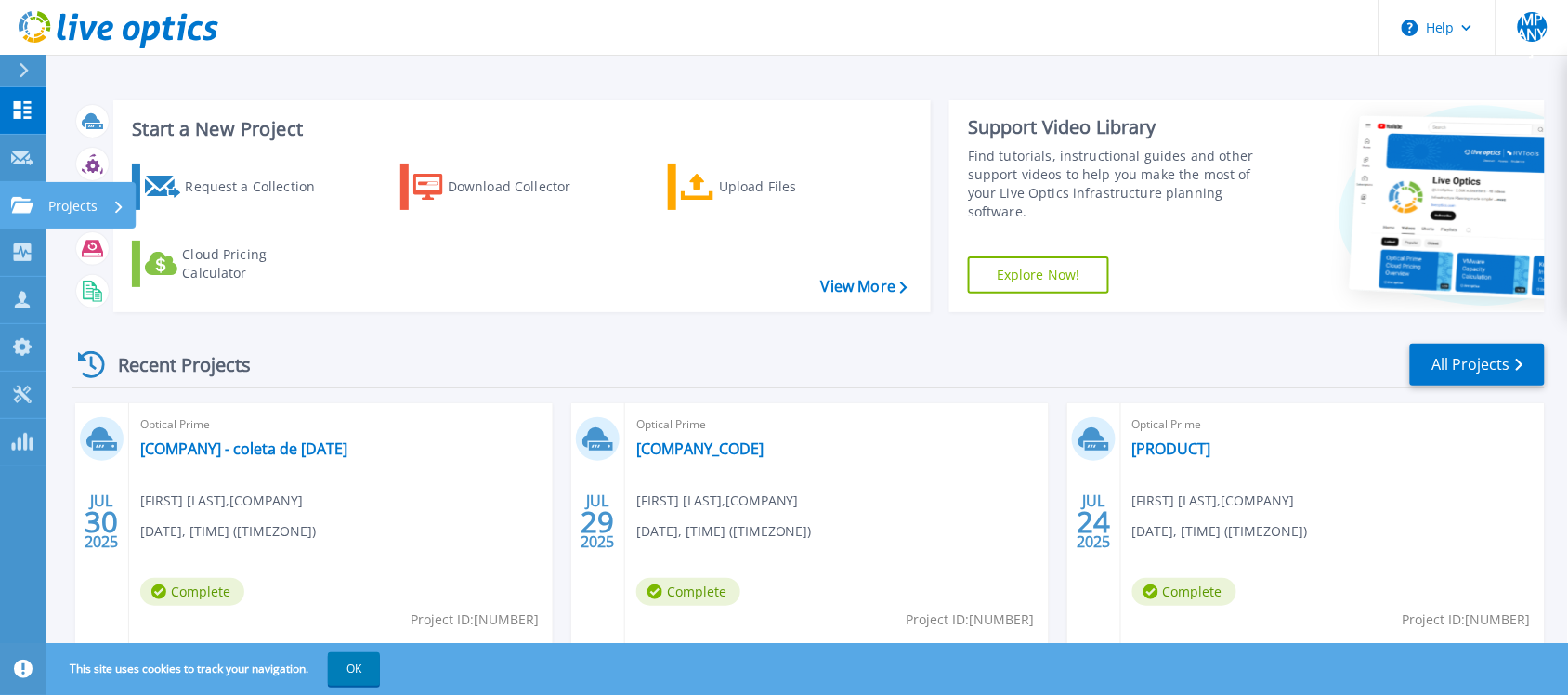click on "Projects" at bounding box center (72, 206) 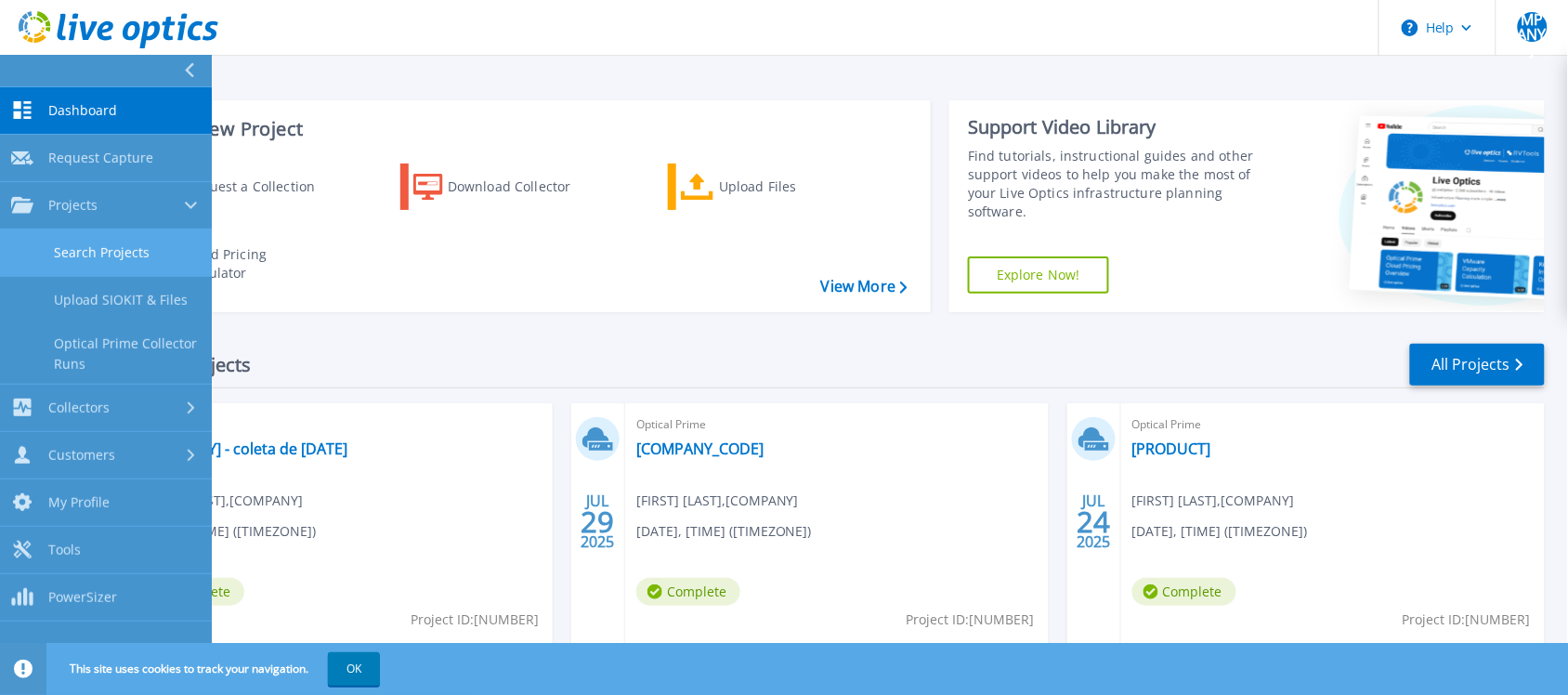click on "Search Projects" at bounding box center [106, 253] 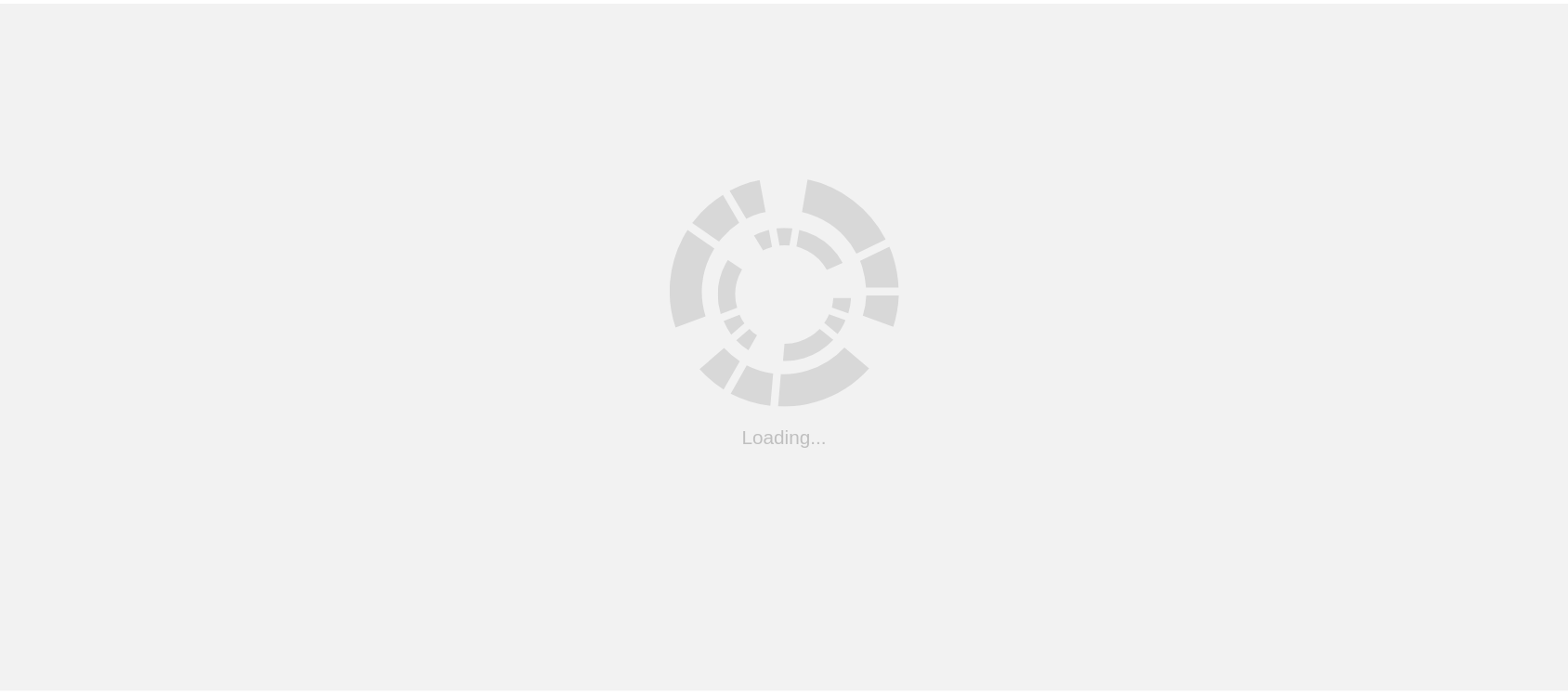 scroll, scrollTop: 0, scrollLeft: 0, axis: both 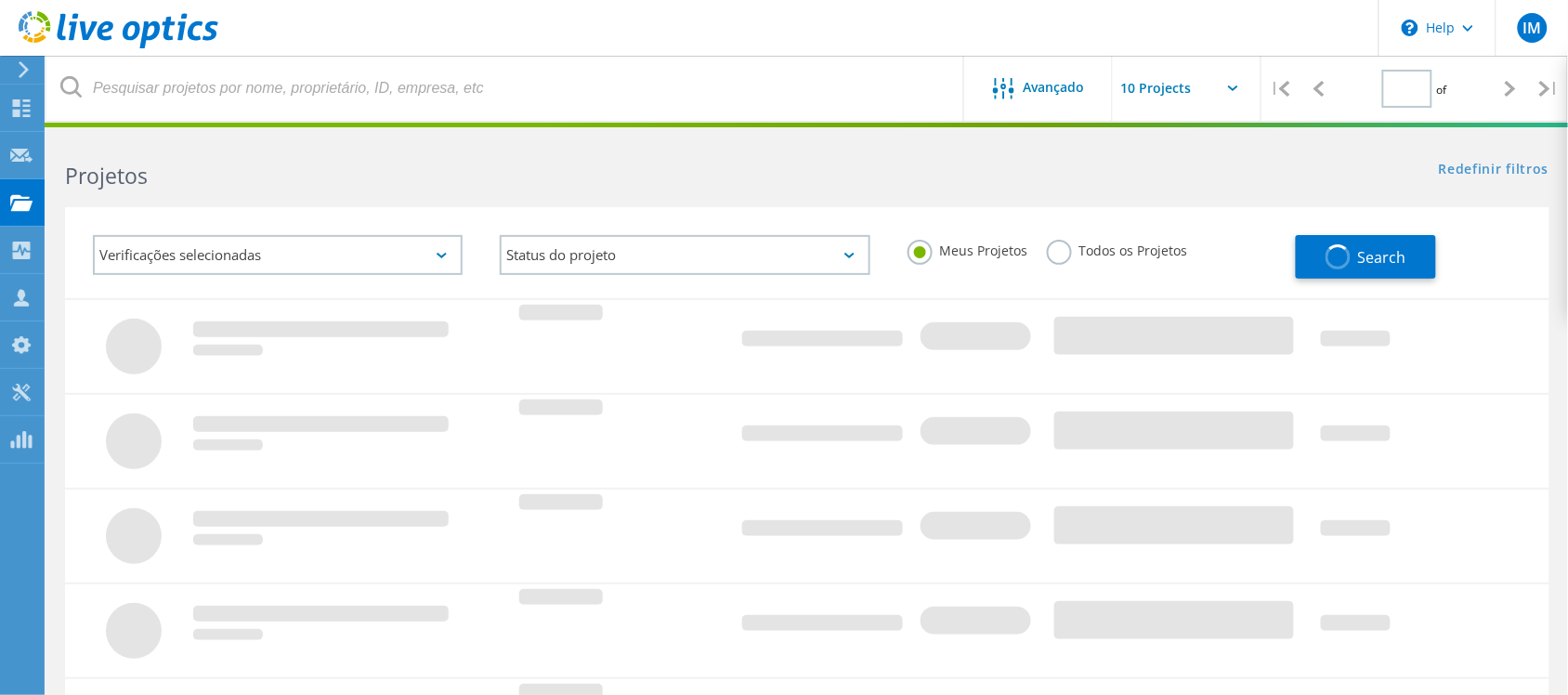 type on "1" 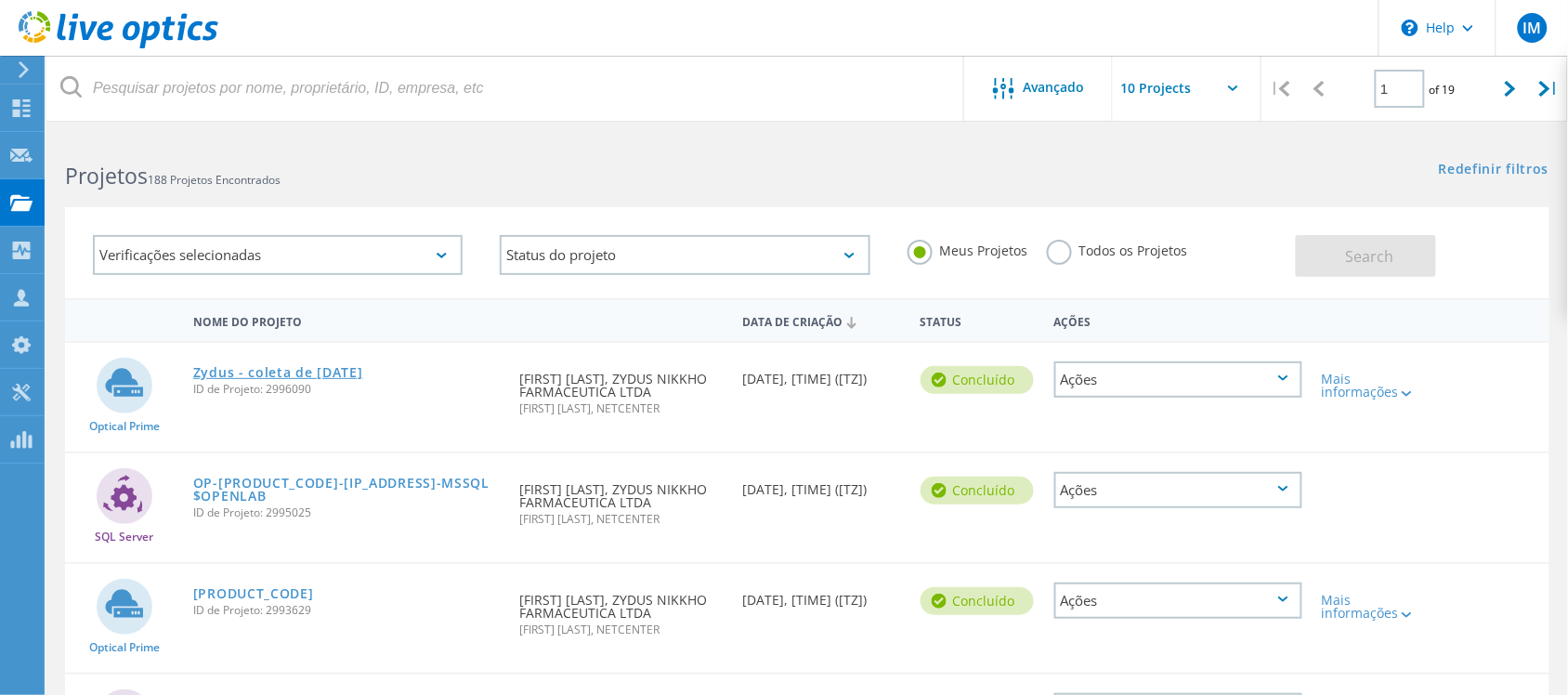 click on "Zydus - coleta de [DATE]" 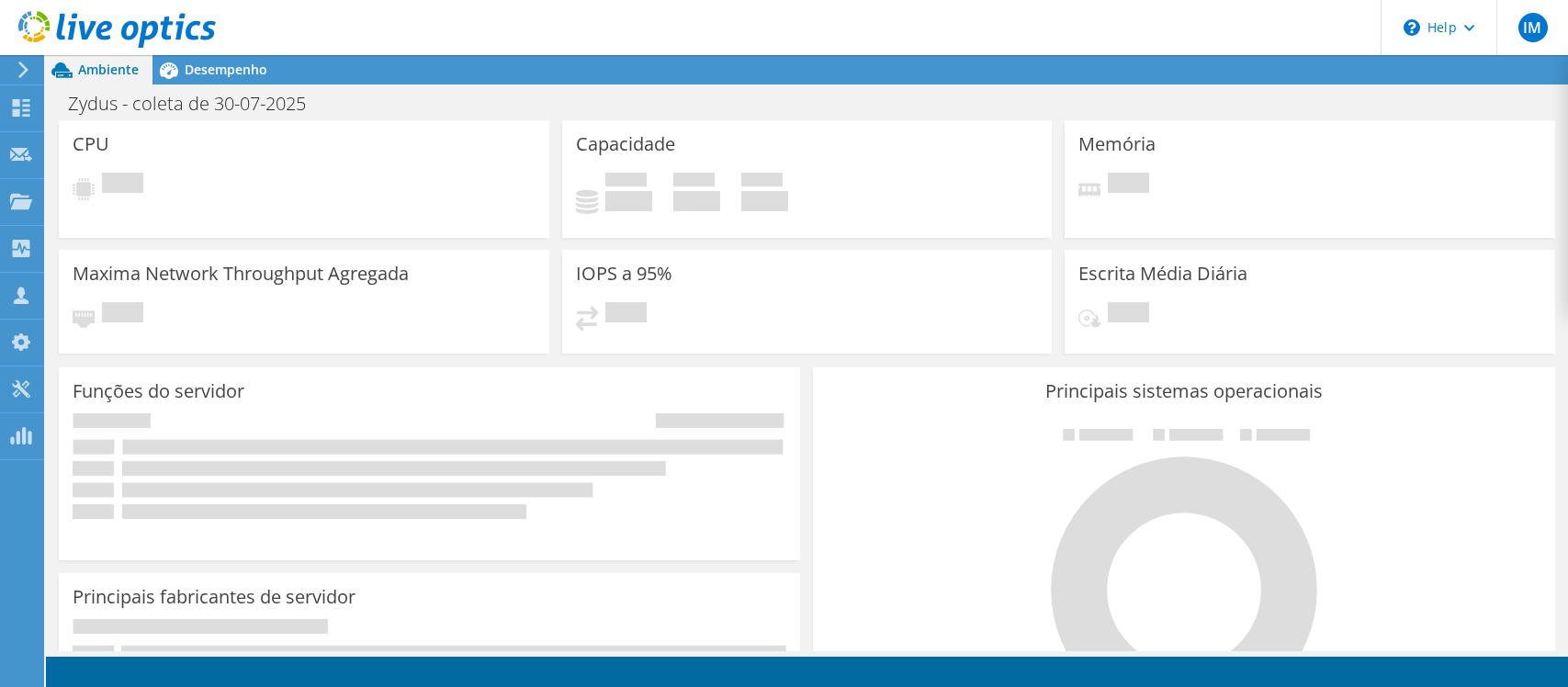 scroll, scrollTop: 0, scrollLeft: 0, axis: both 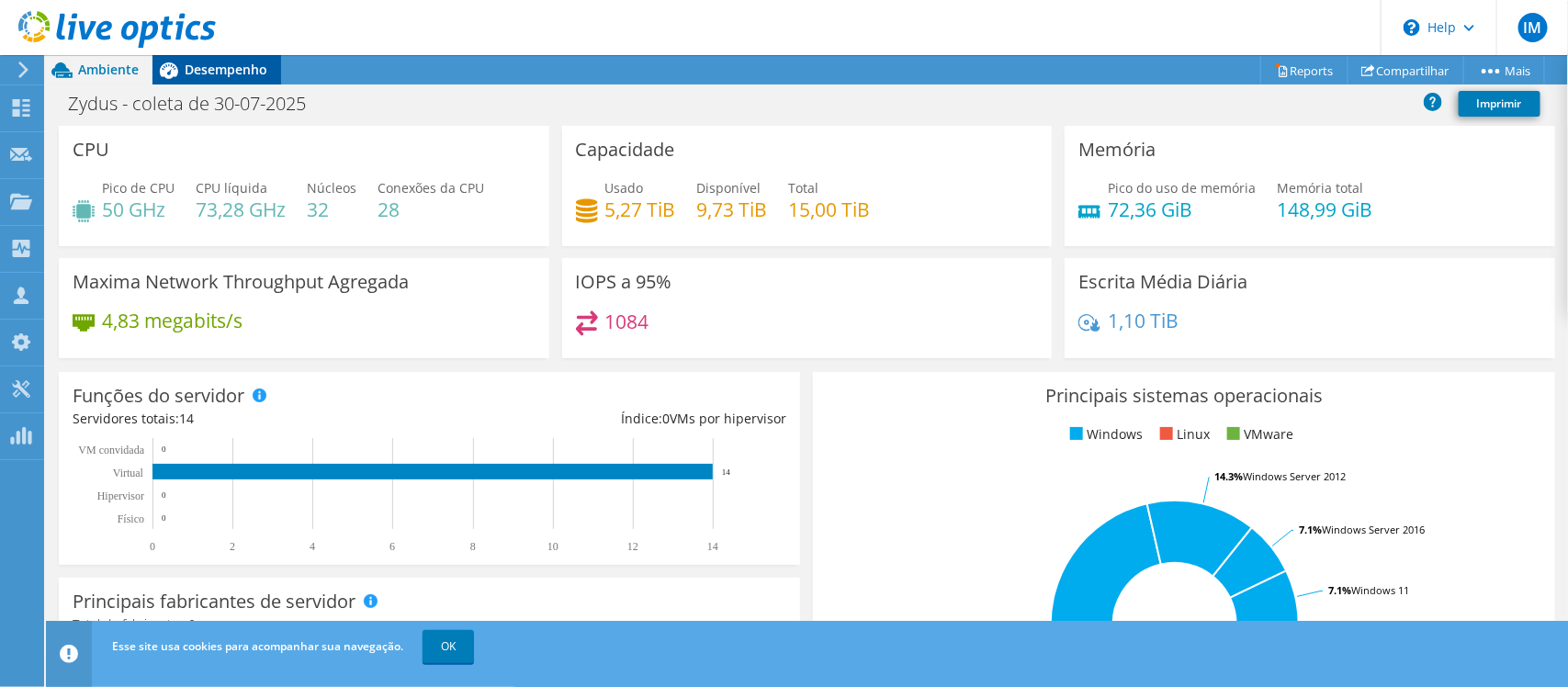 click on "Desempenho" at bounding box center [226, 69] 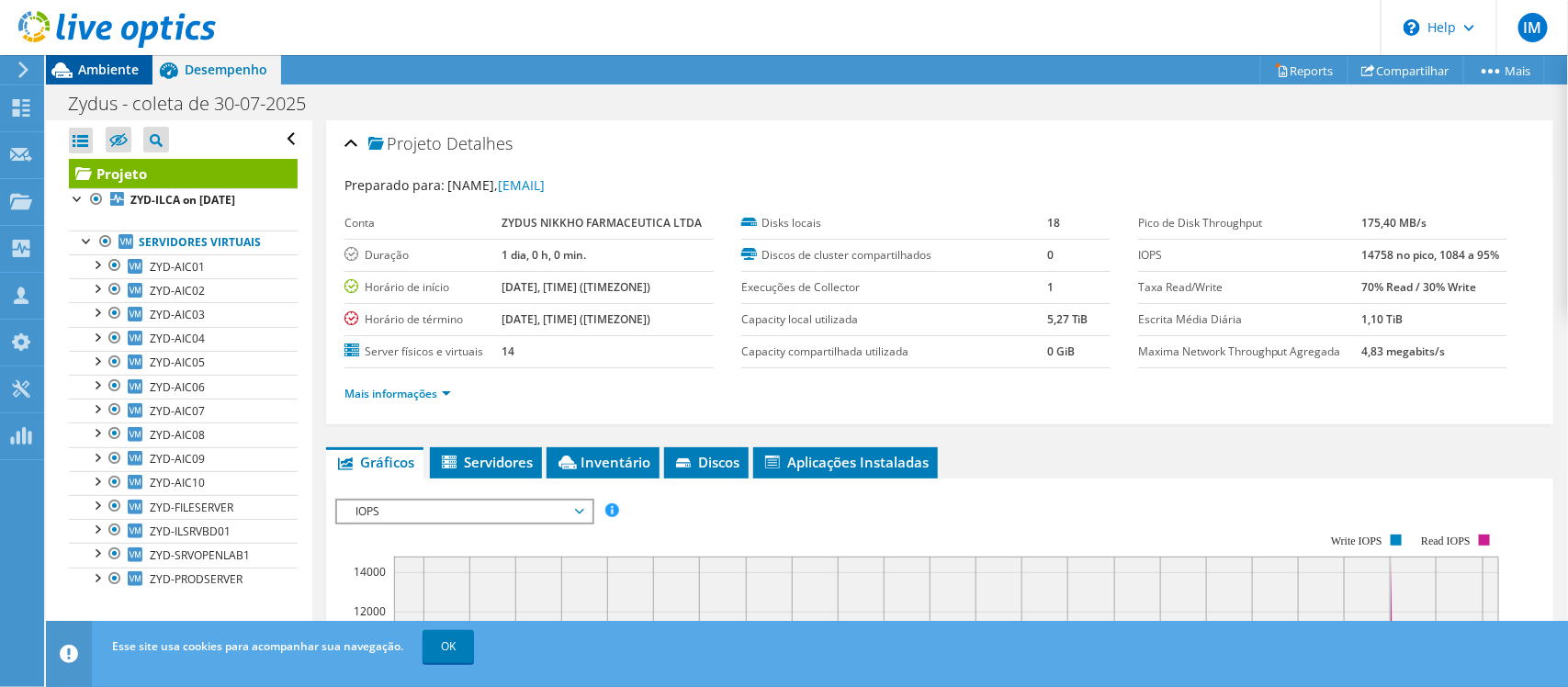 click on "Ambiente" at bounding box center [108, 69] 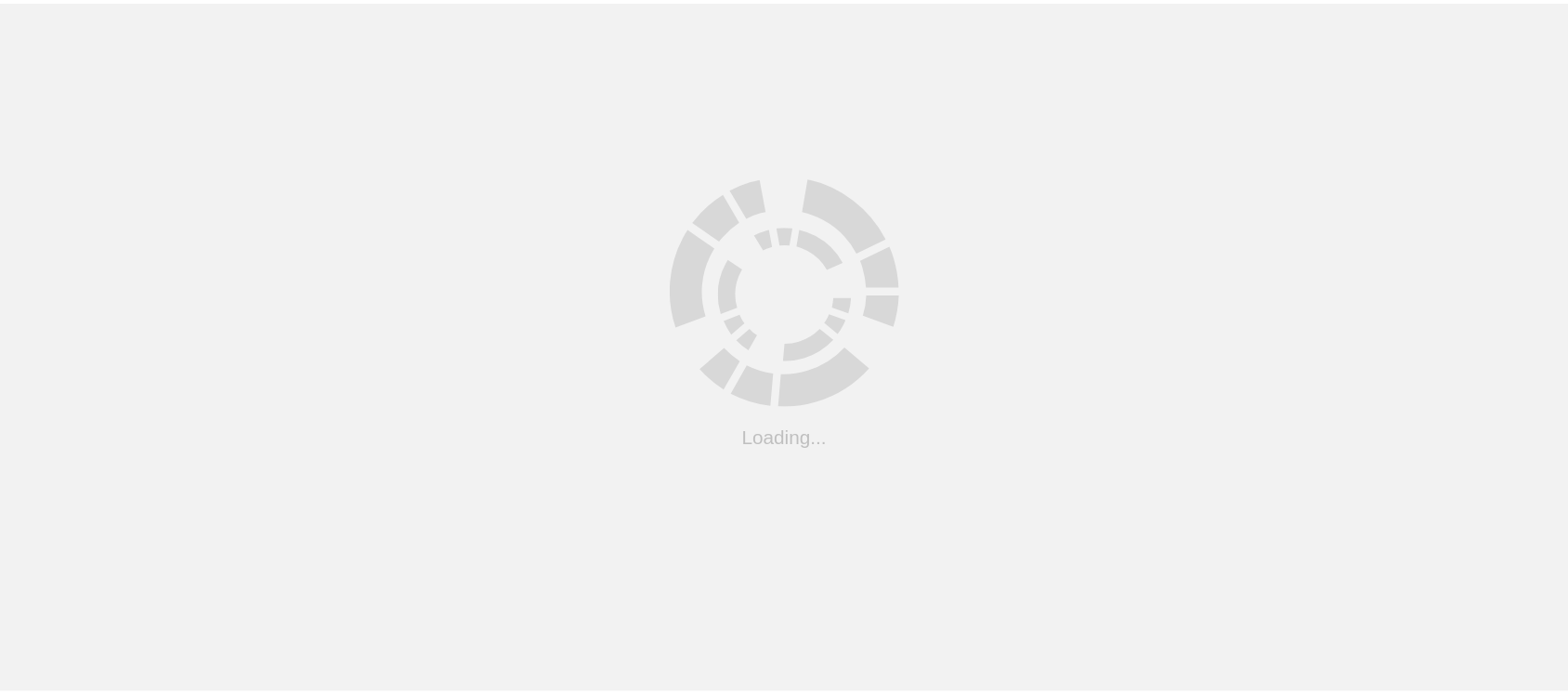 scroll, scrollTop: 0, scrollLeft: 0, axis: both 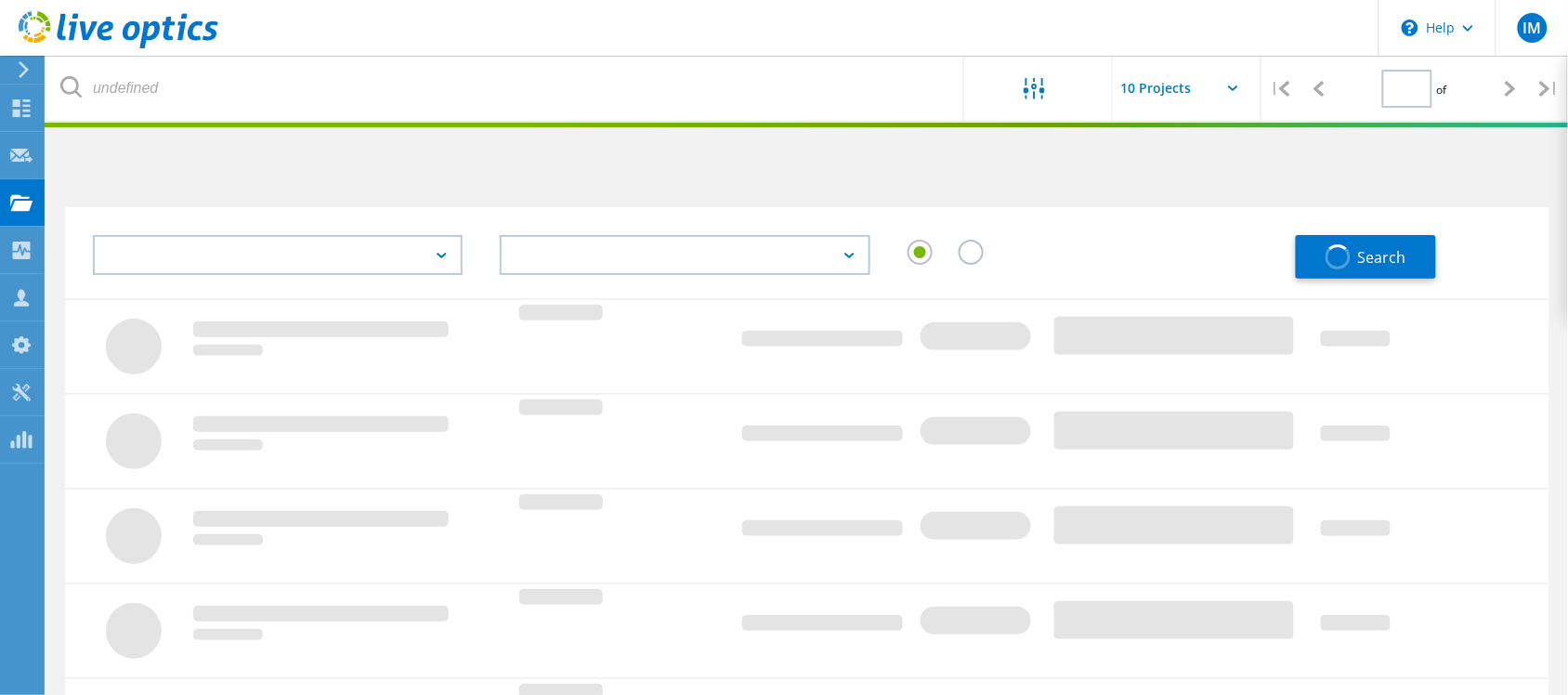 type on "1" 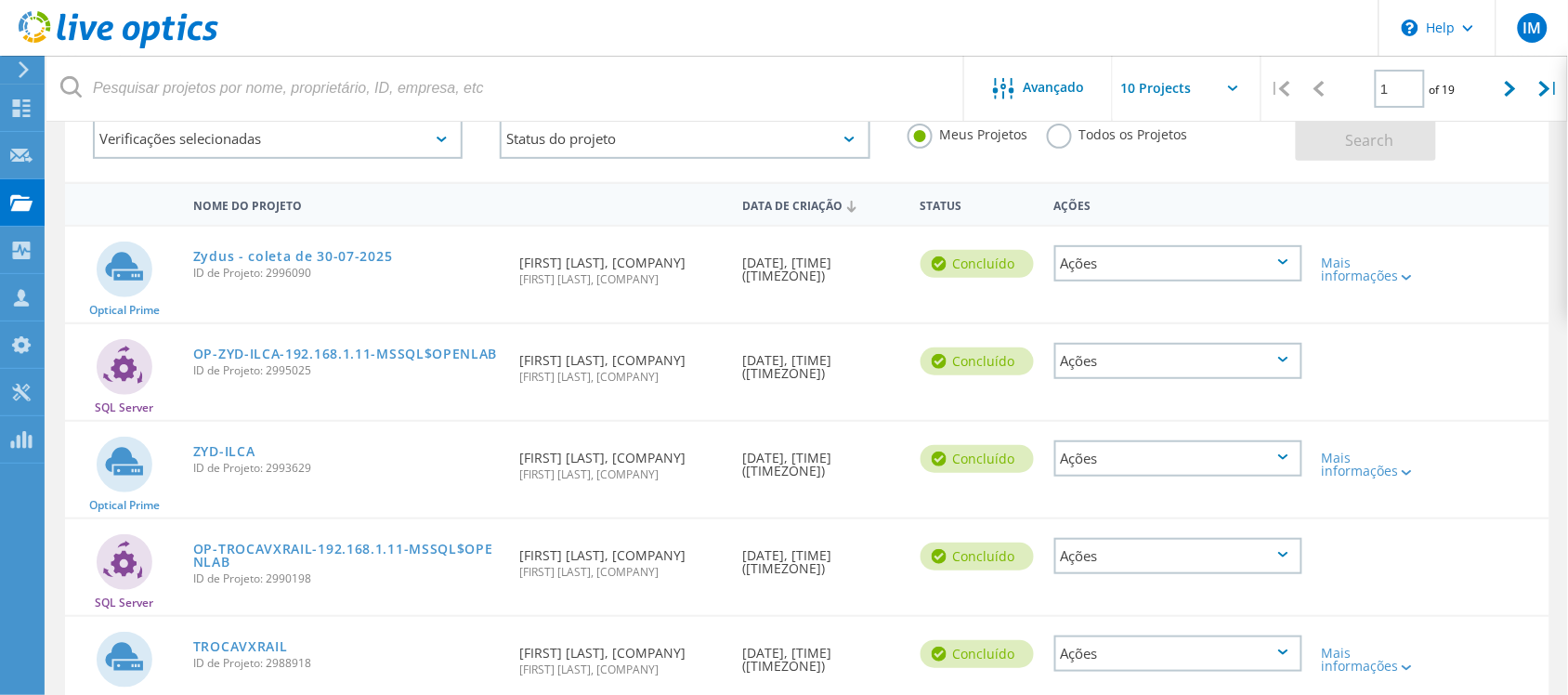 scroll, scrollTop: 232, scrollLeft: 0, axis: vertical 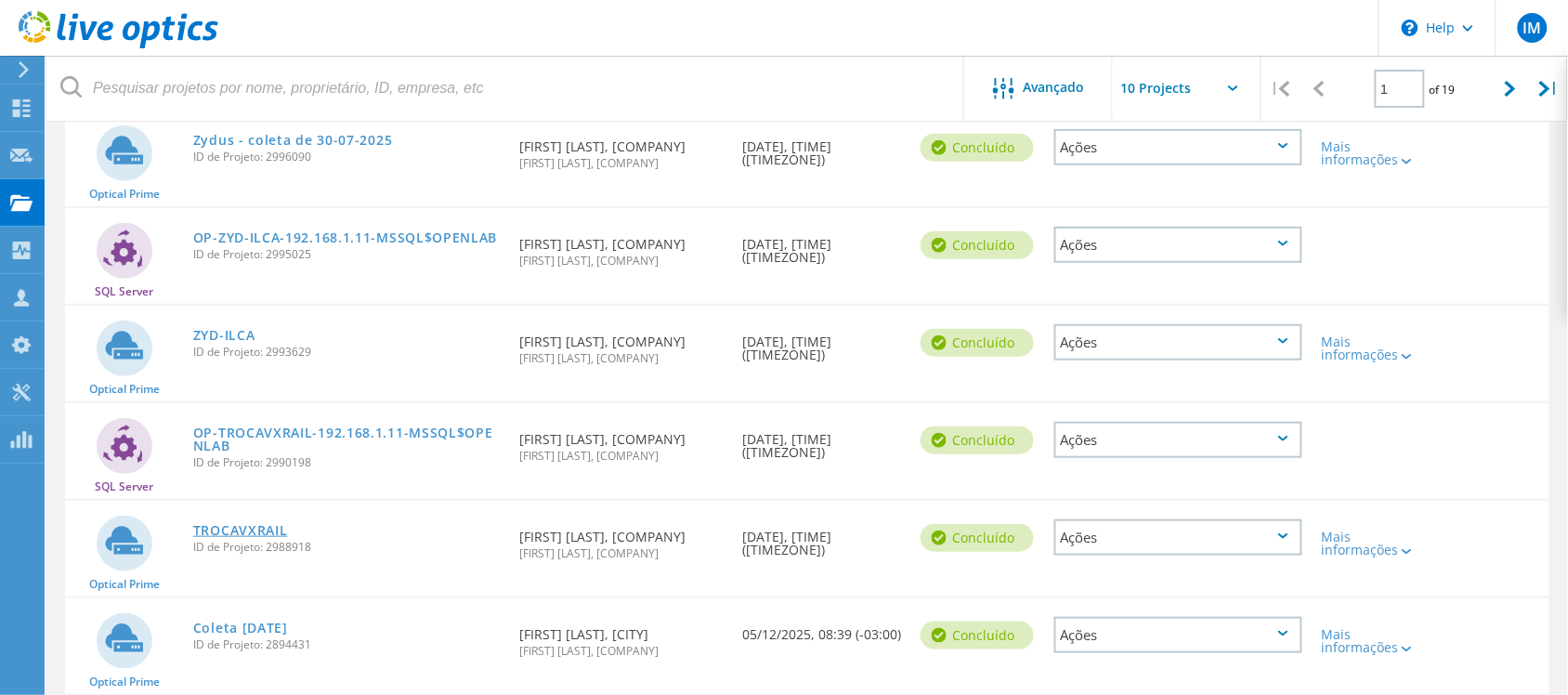 click on "TROCAVXRAIL" 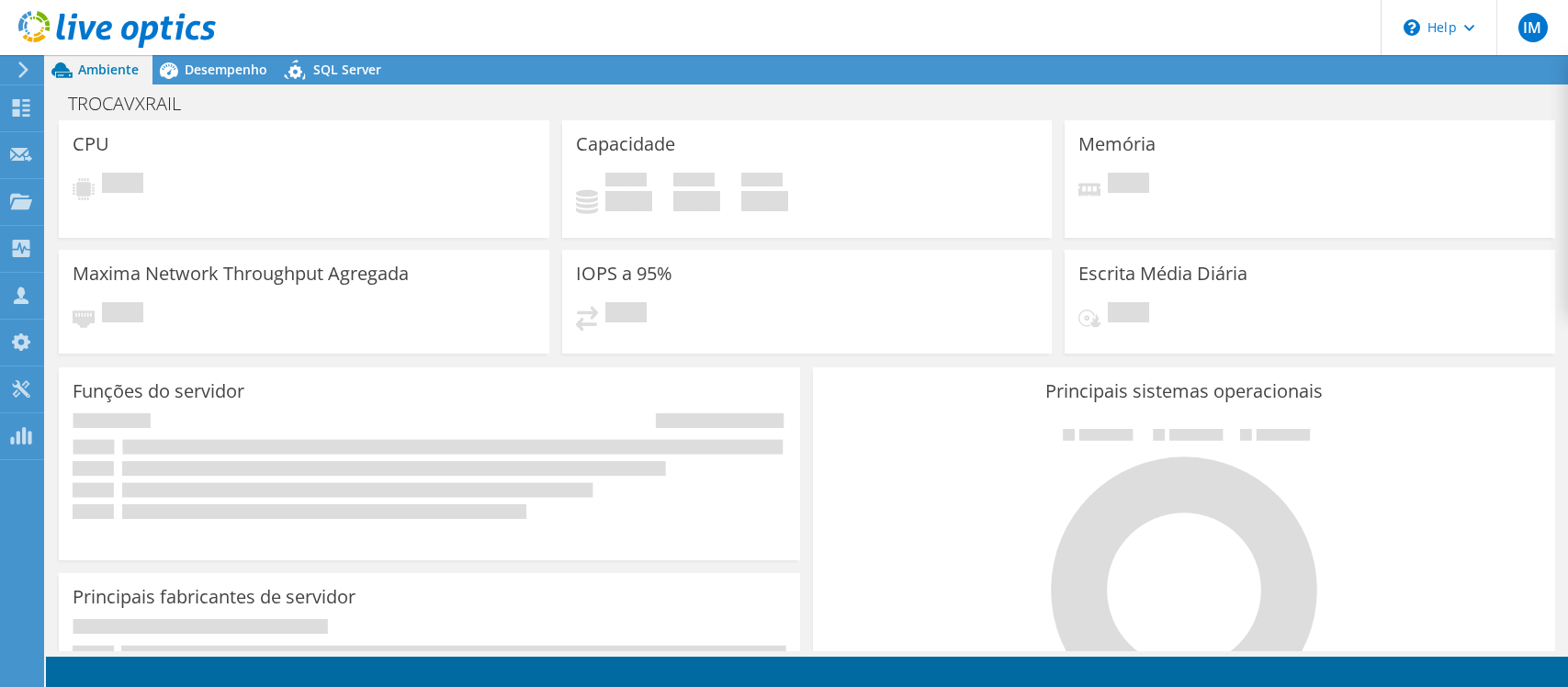 scroll, scrollTop: 0, scrollLeft: 0, axis: both 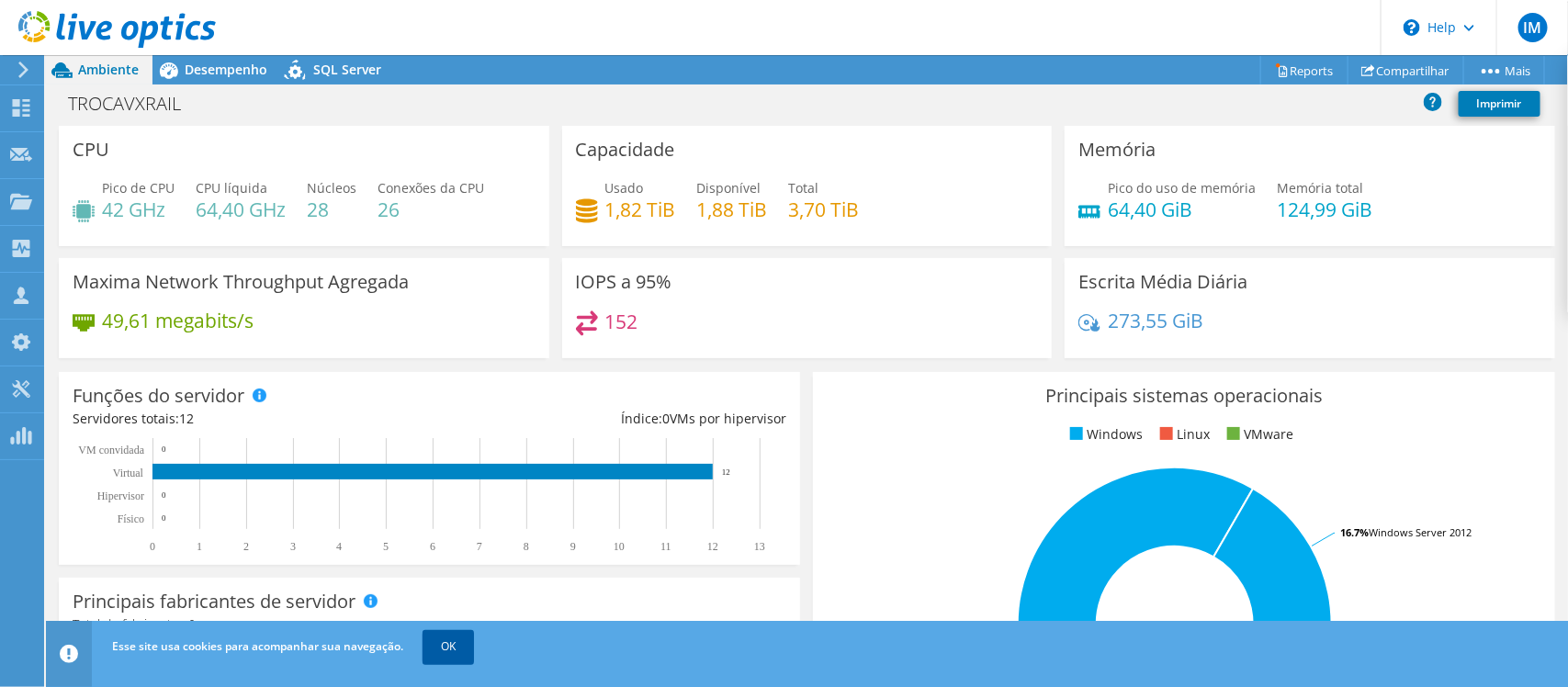 click on "OK" at bounding box center (448, 647) 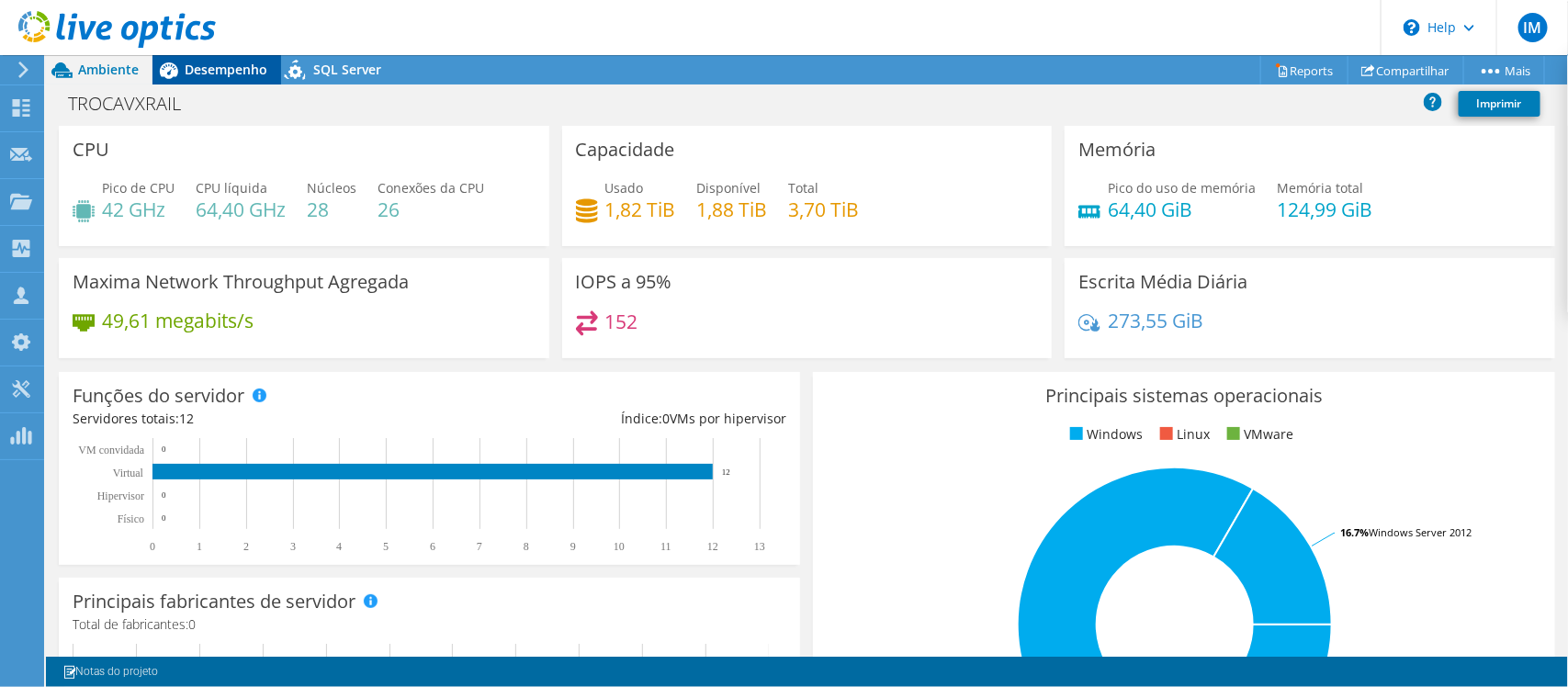 click on "Desempenho" at bounding box center [226, 69] 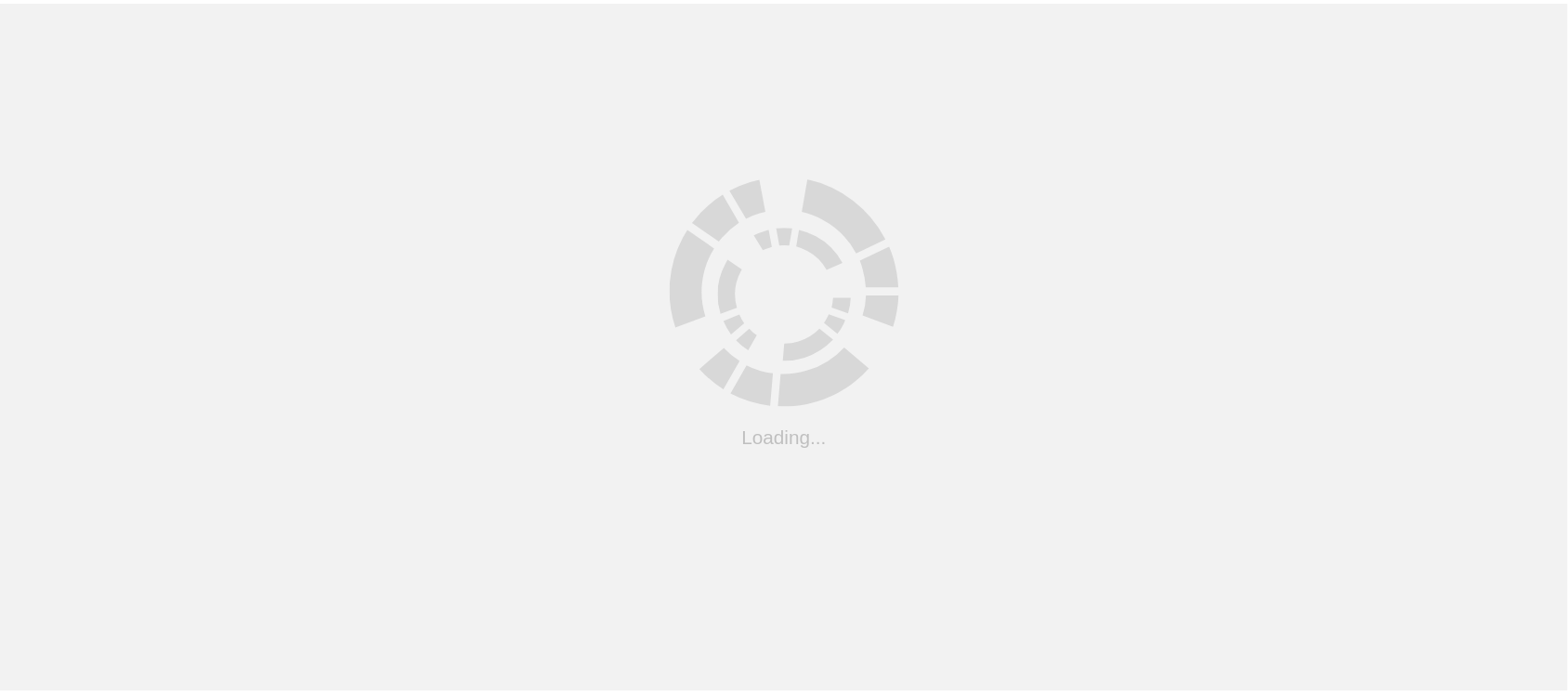 scroll, scrollTop: 232, scrollLeft: 0, axis: vertical 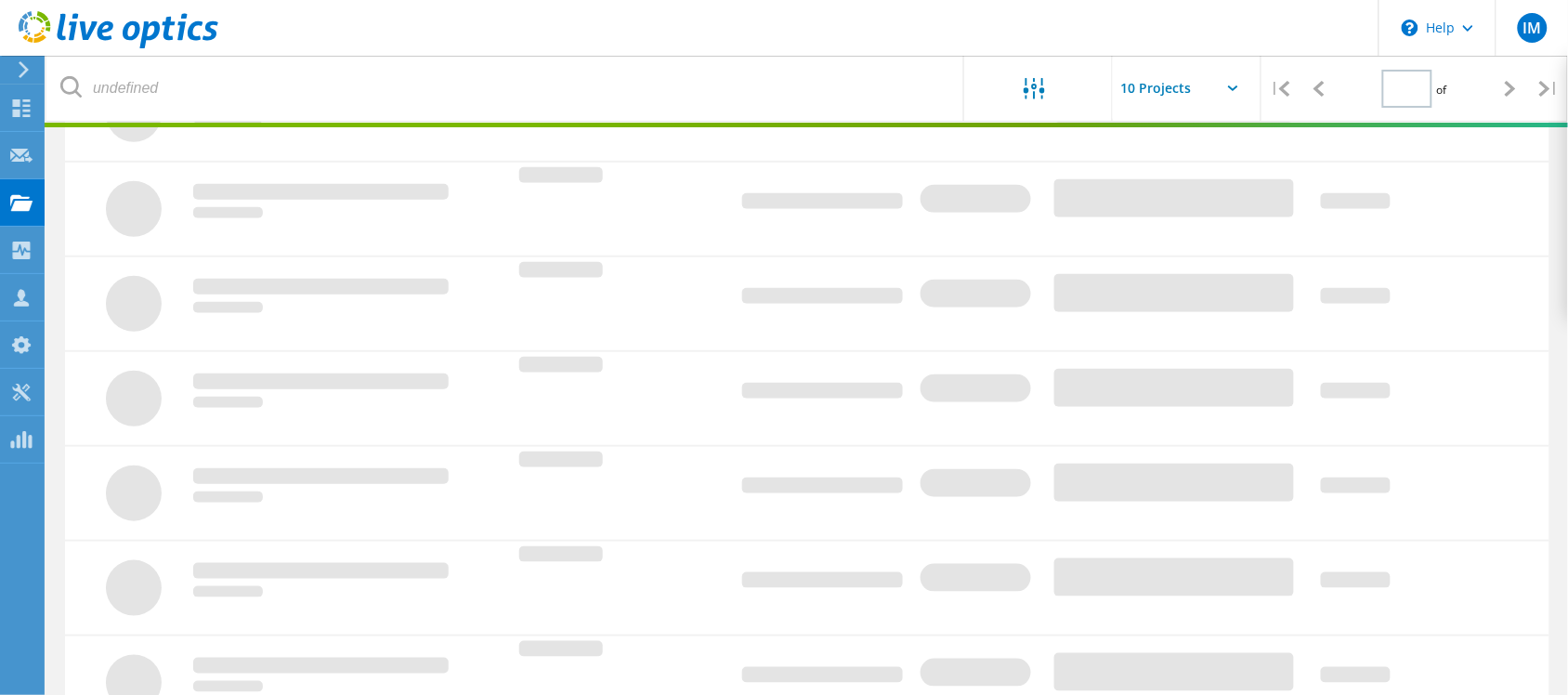 type on "1" 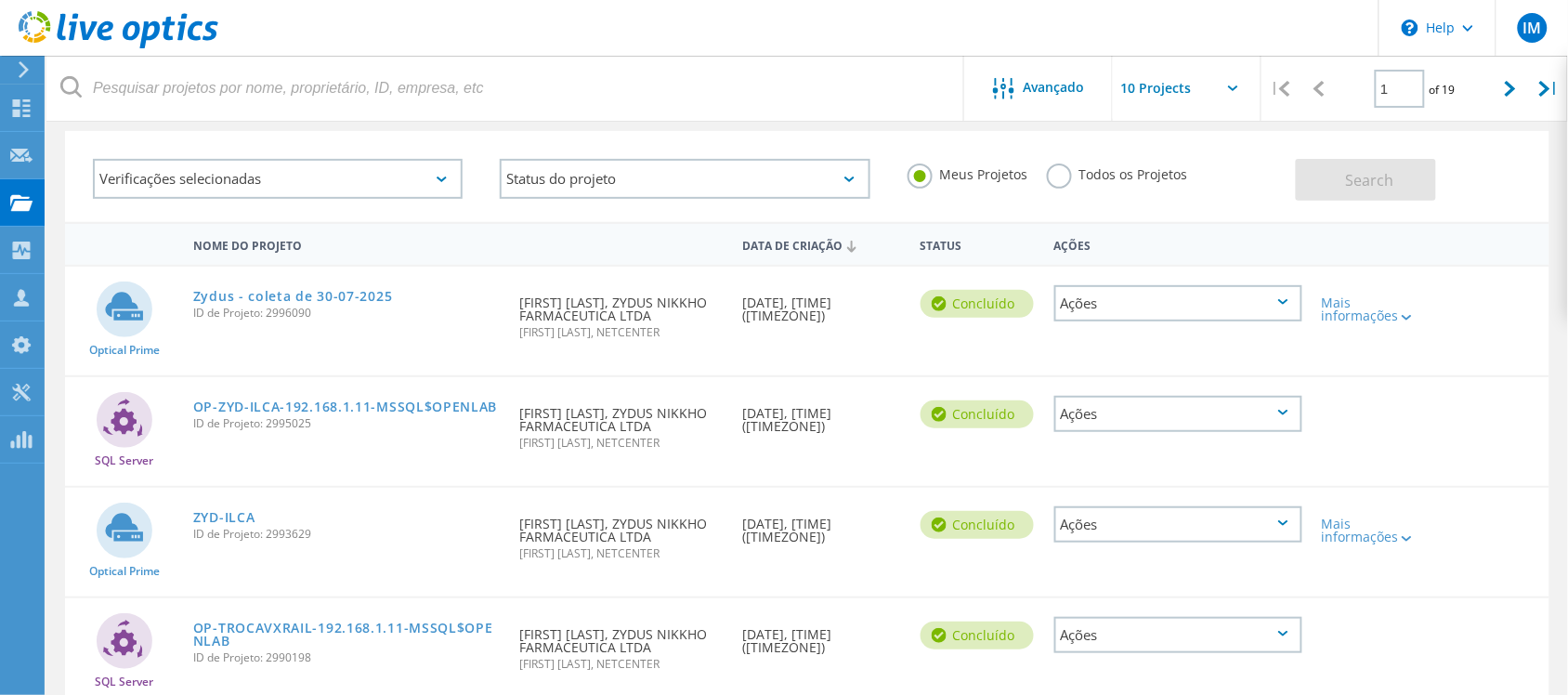 scroll, scrollTop: 116, scrollLeft: 0, axis: vertical 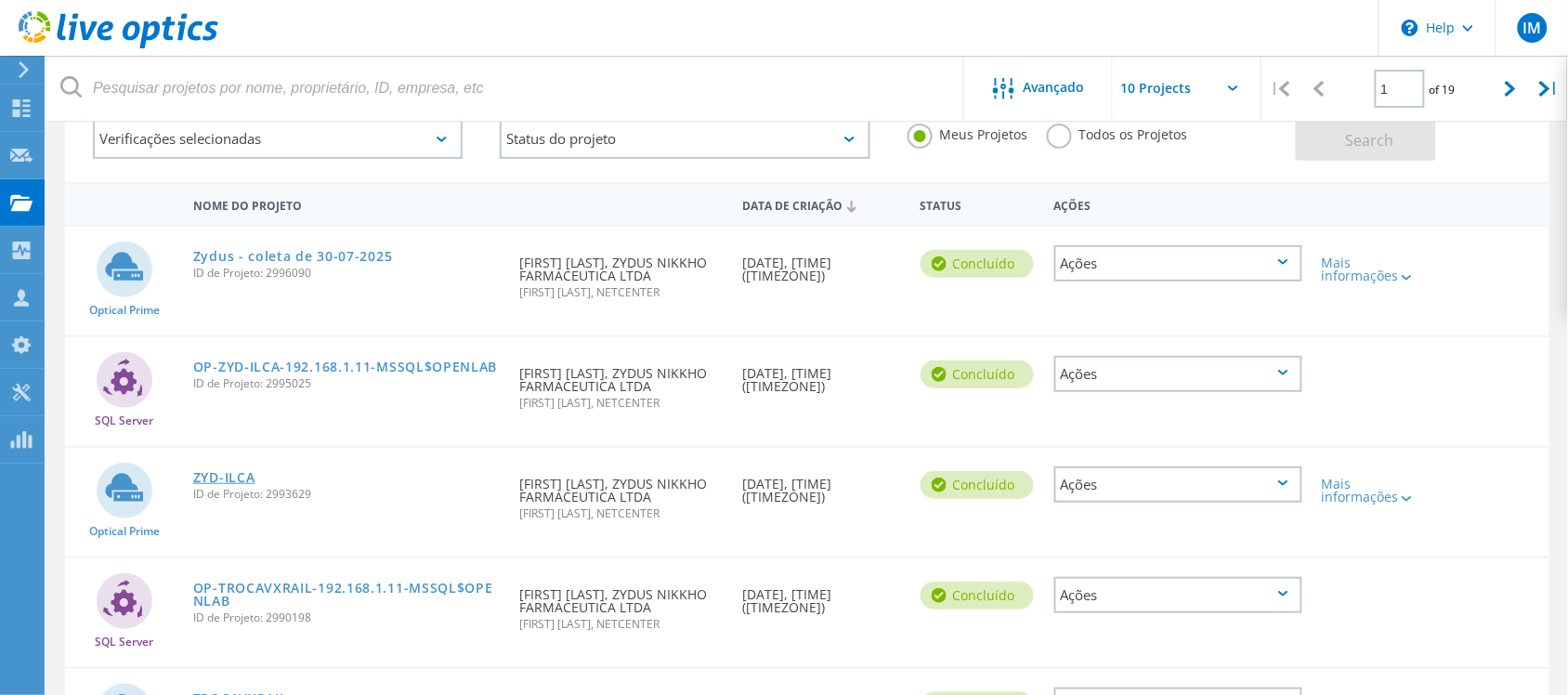 click on "ZYD-ILCA" 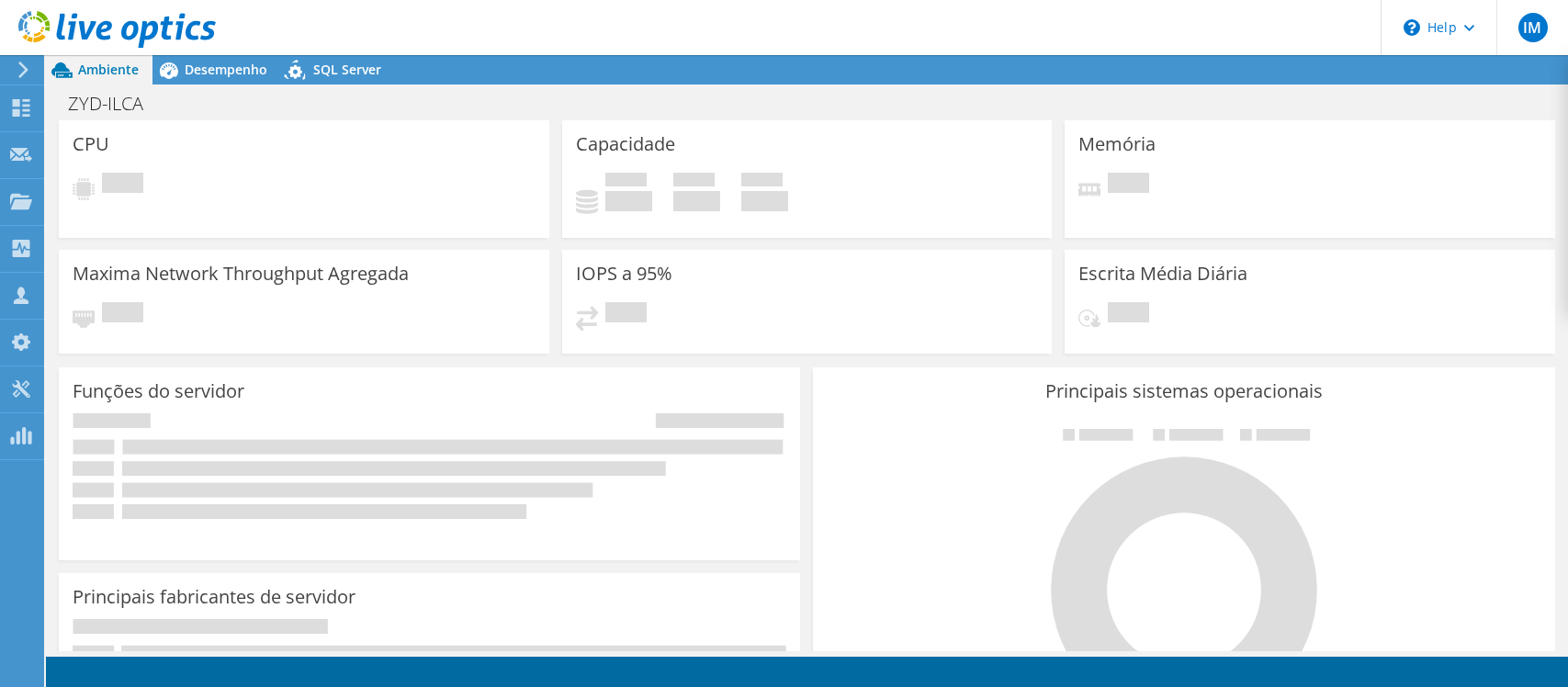 scroll, scrollTop: 0, scrollLeft: 0, axis: both 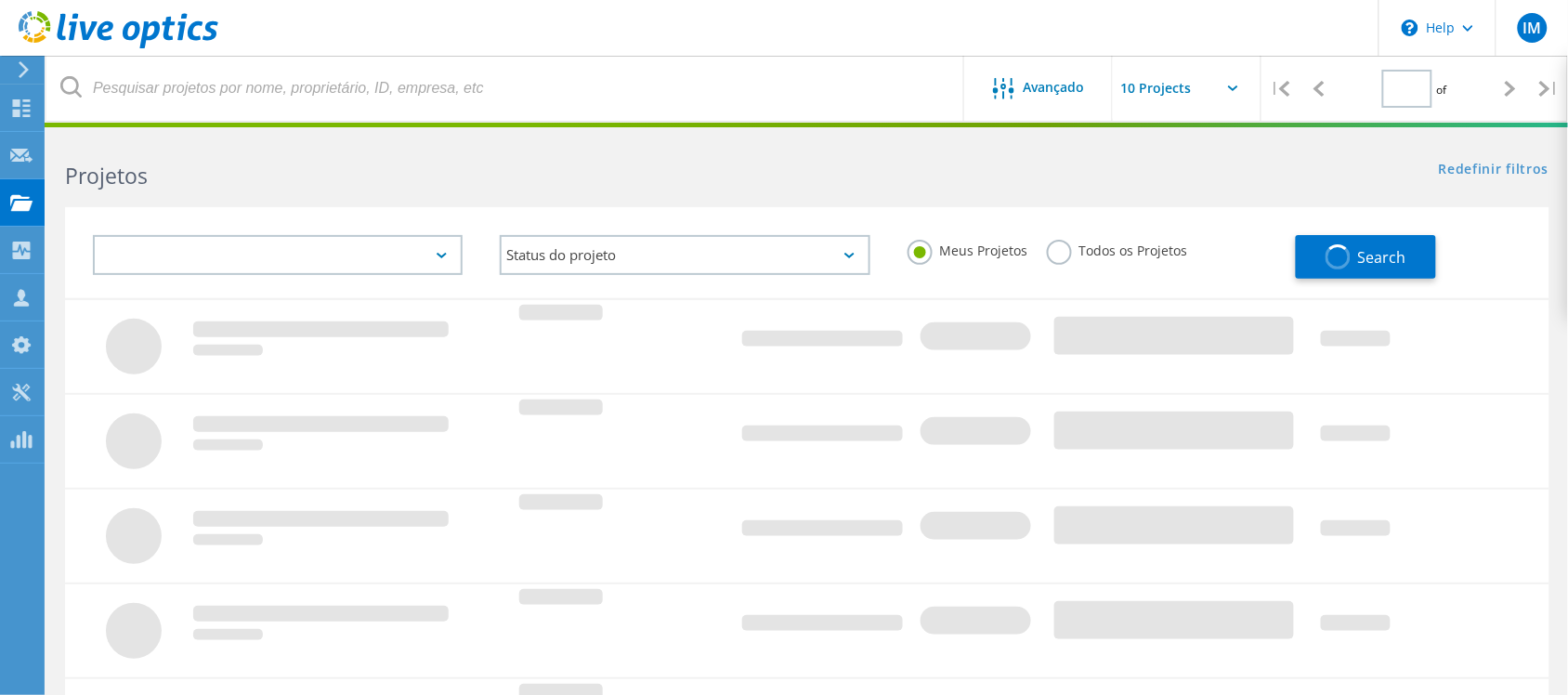 type on "1" 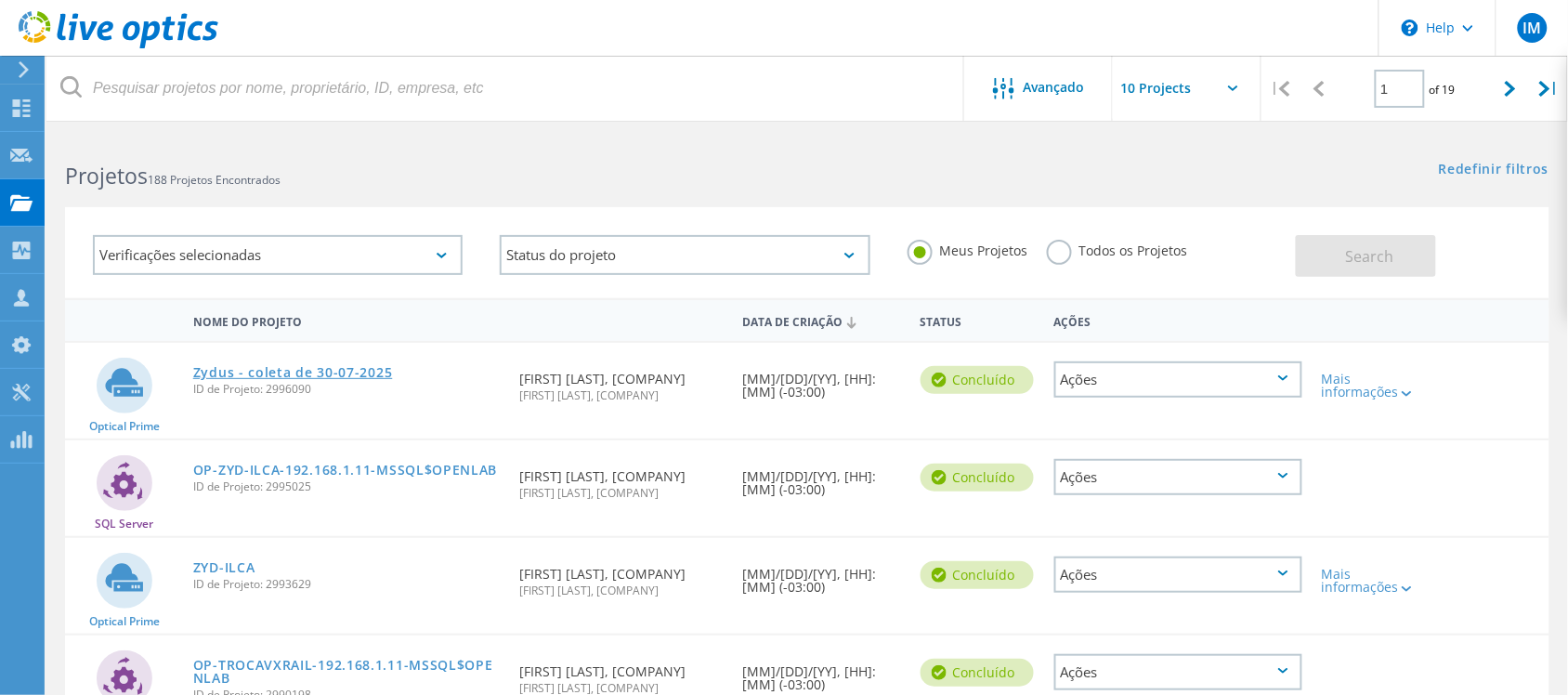click on "Zydus - coleta de 30-07-2025" 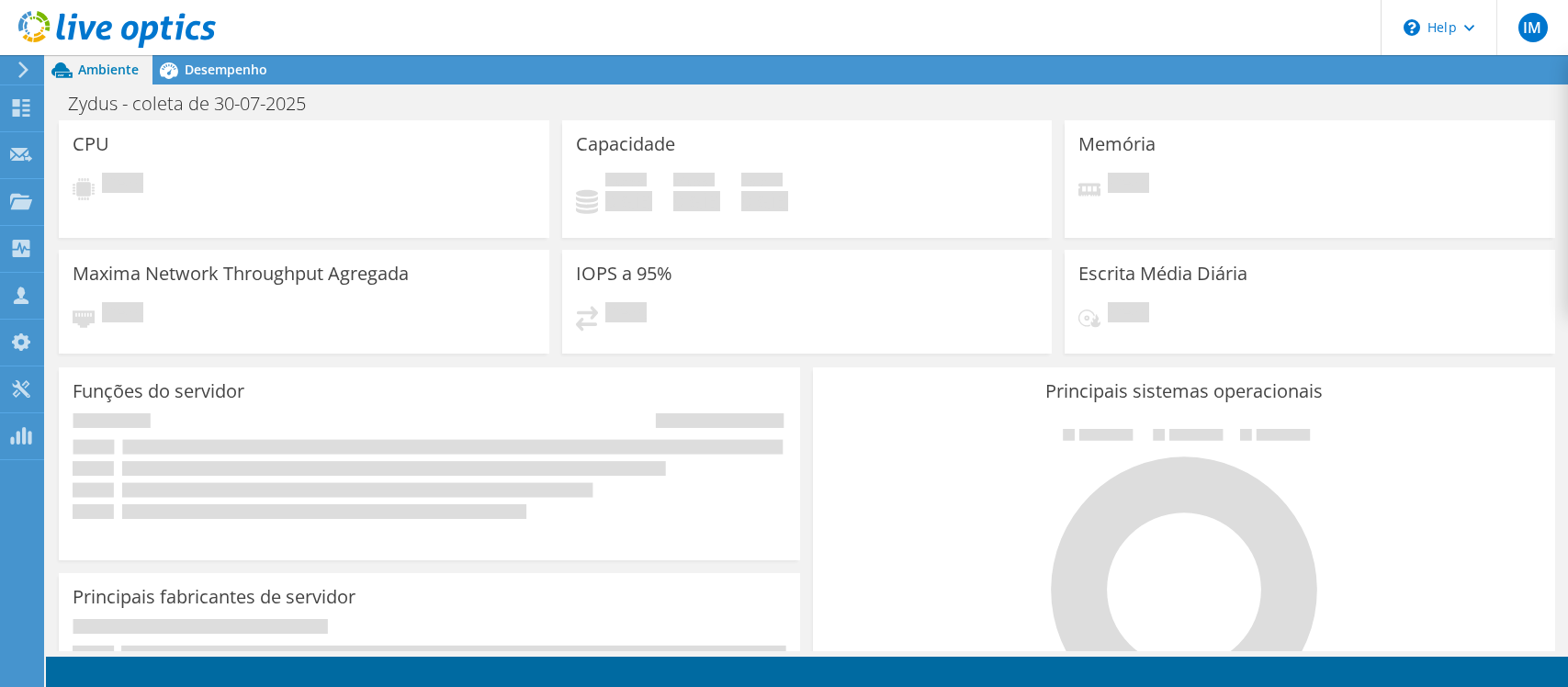 scroll, scrollTop: 0, scrollLeft: 0, axis: both 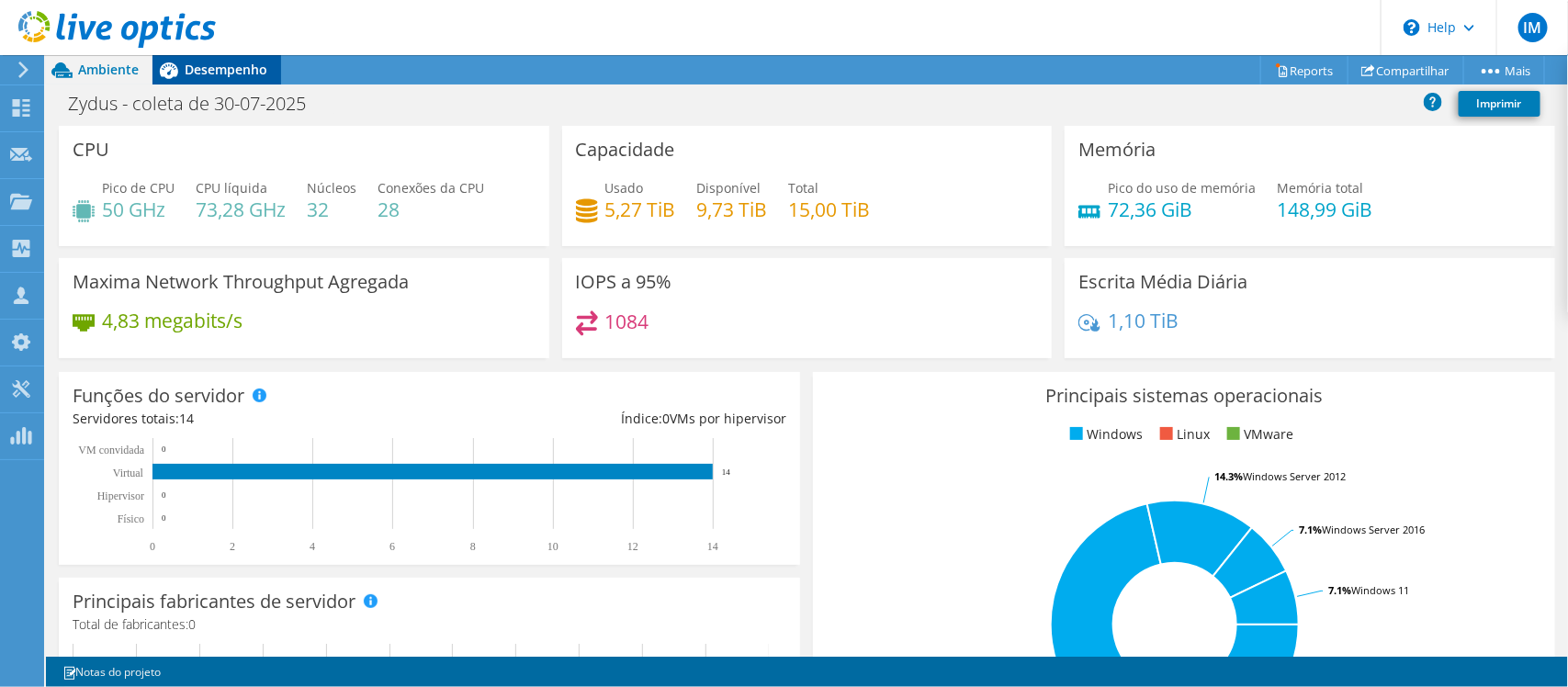 click on "Desempenho" at bounding box center [226, 69] 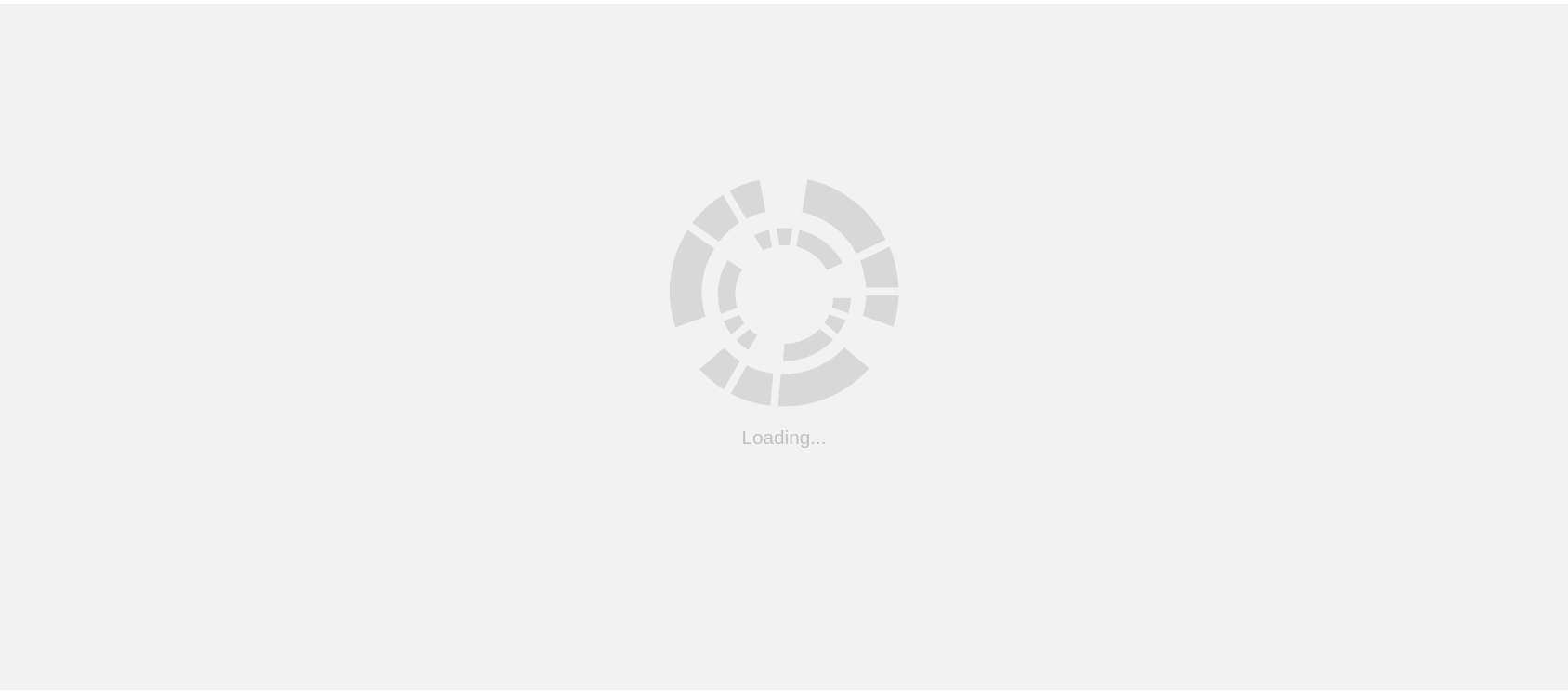 scroll, scrollTop: 0, scrollLeft: 0, axis: both 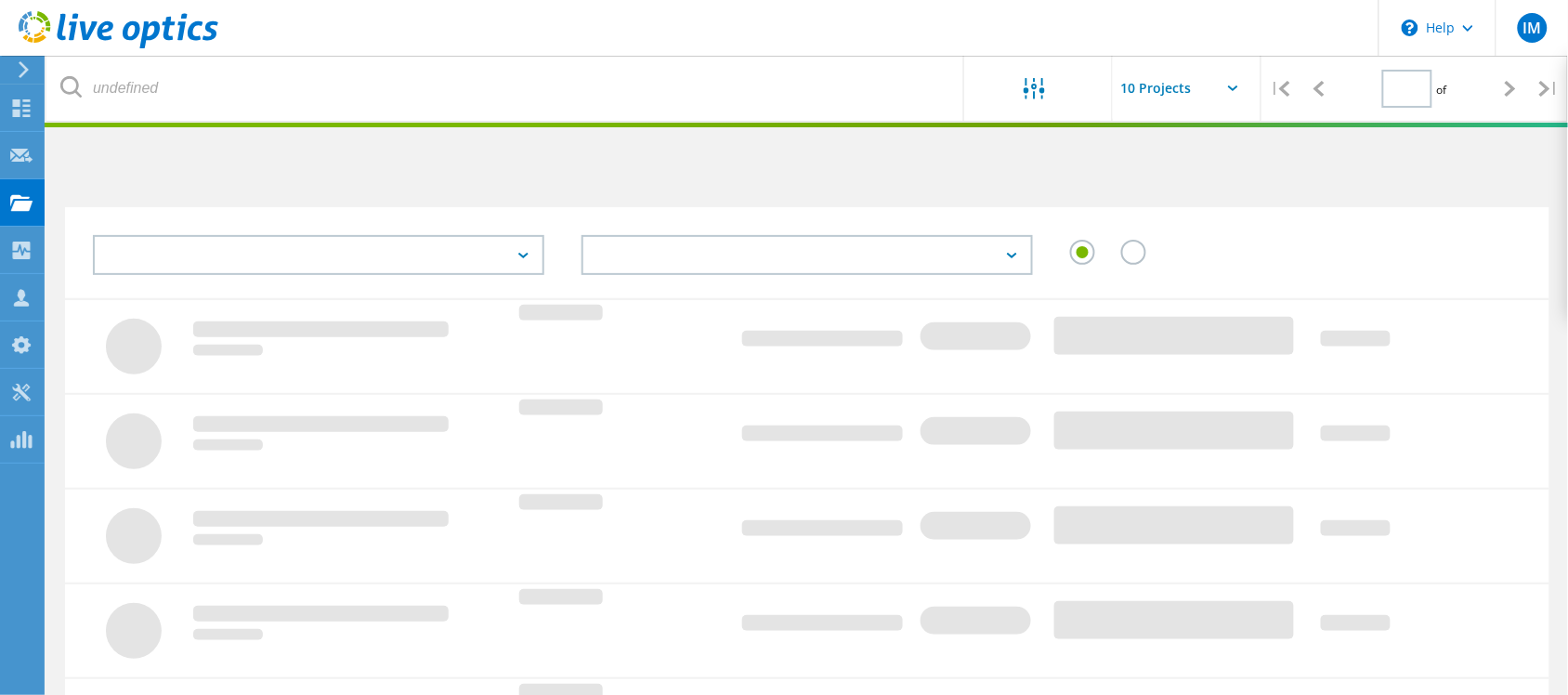 type on "1" 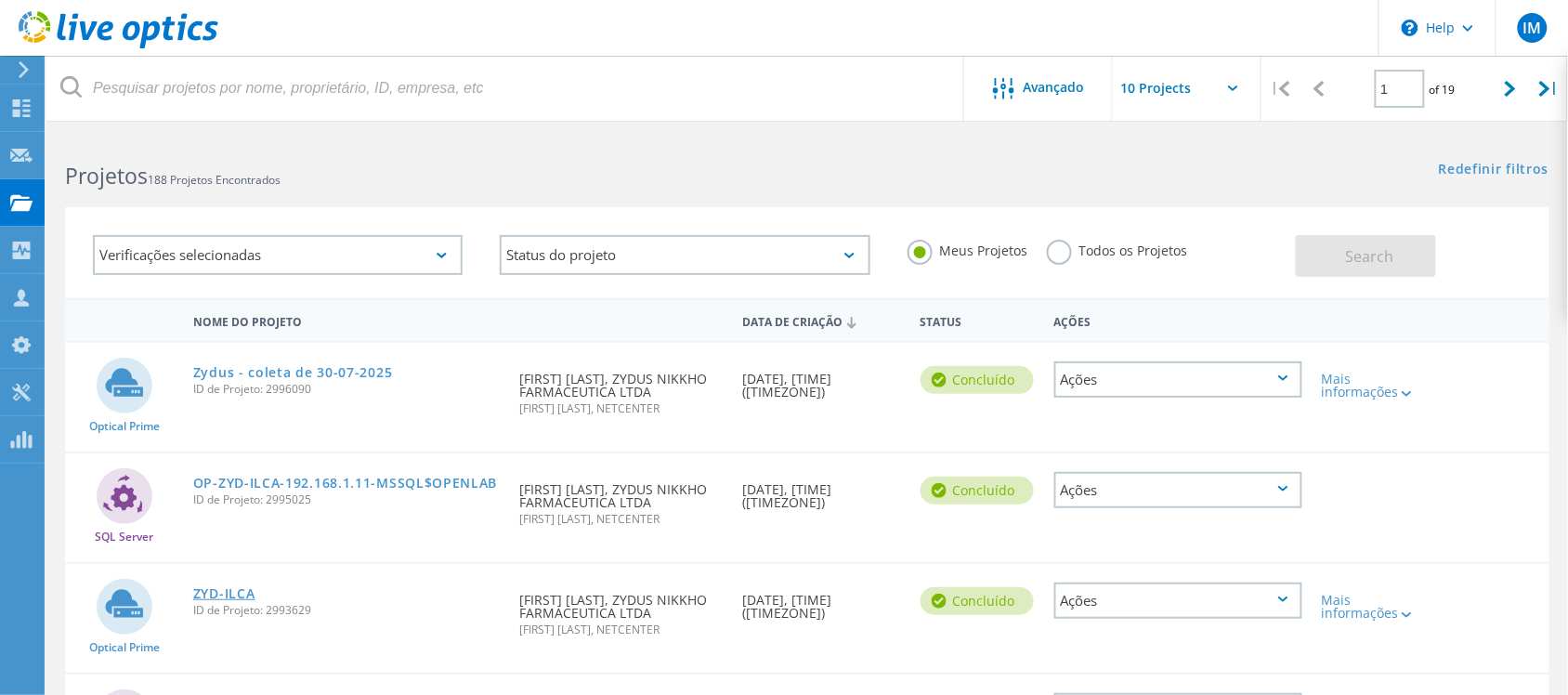 click on "ZYD-ILCA" 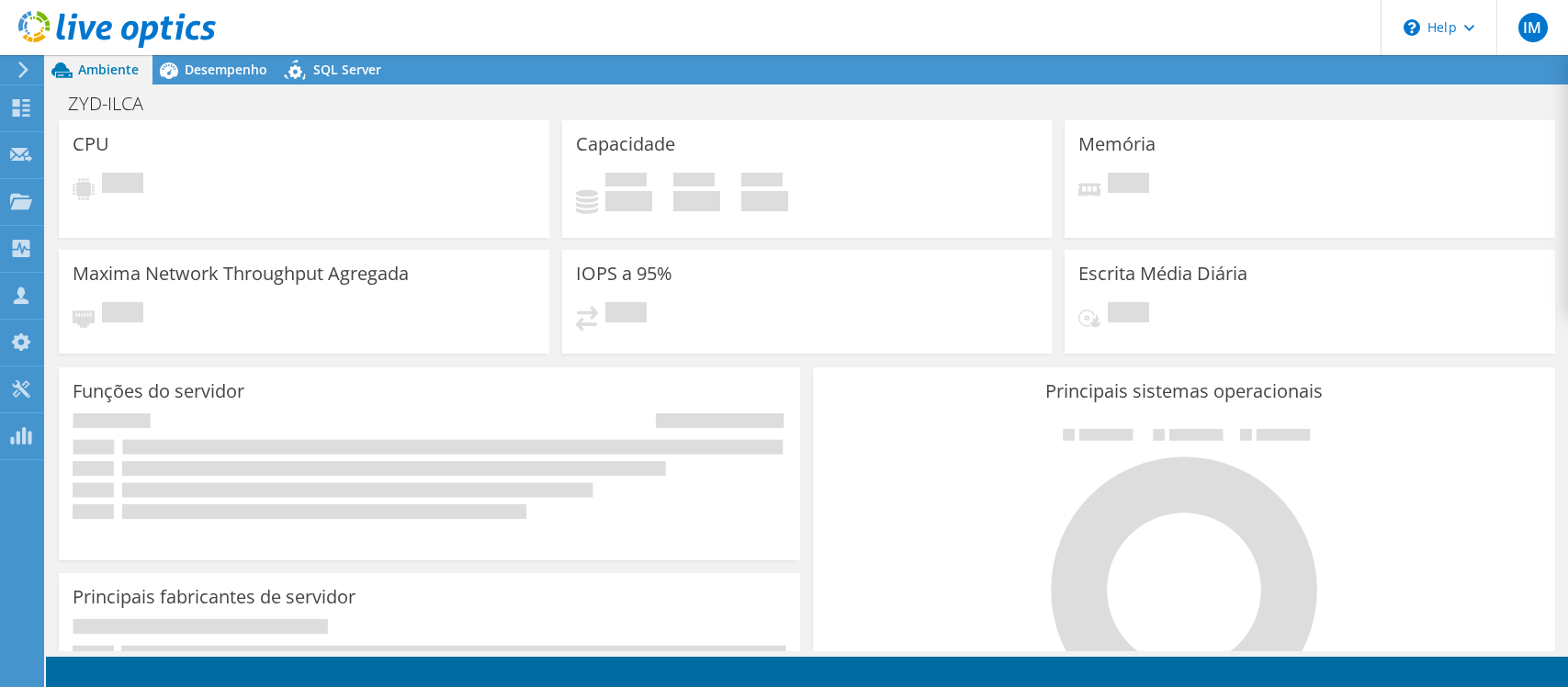 scroll, scrollTop: 0, scrollLeft: 0, axis: both 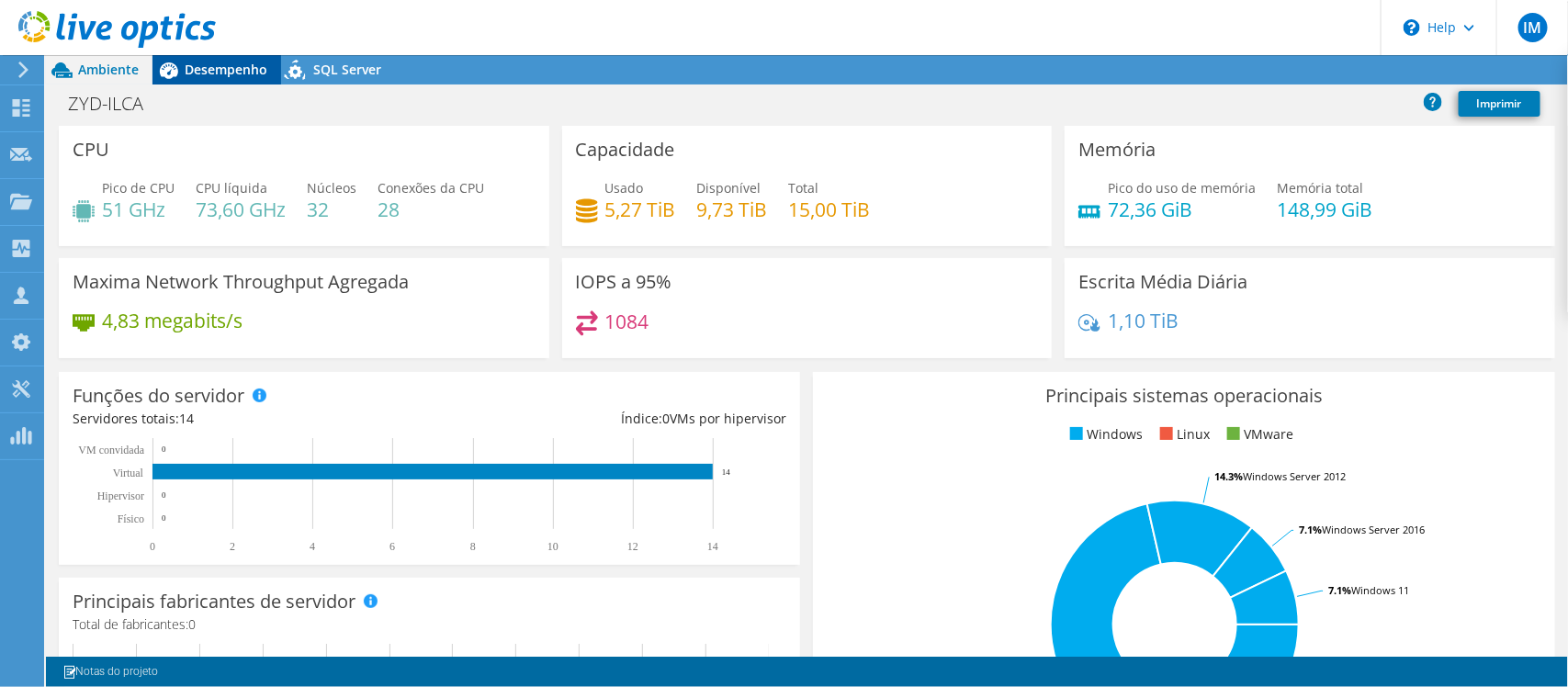 click on "Desempenho" at bounding box center (226, 69) 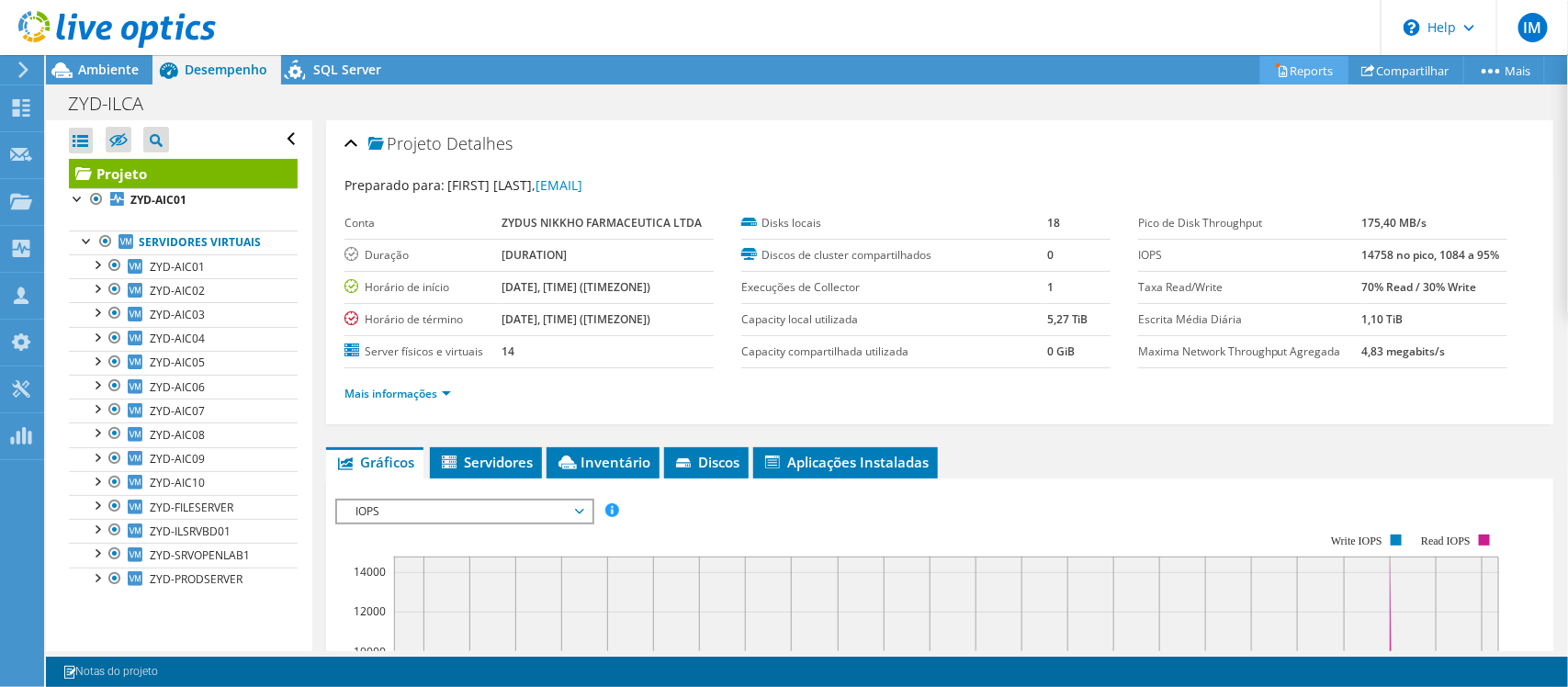 click on "Reports" at bounding box center [1304, 70] 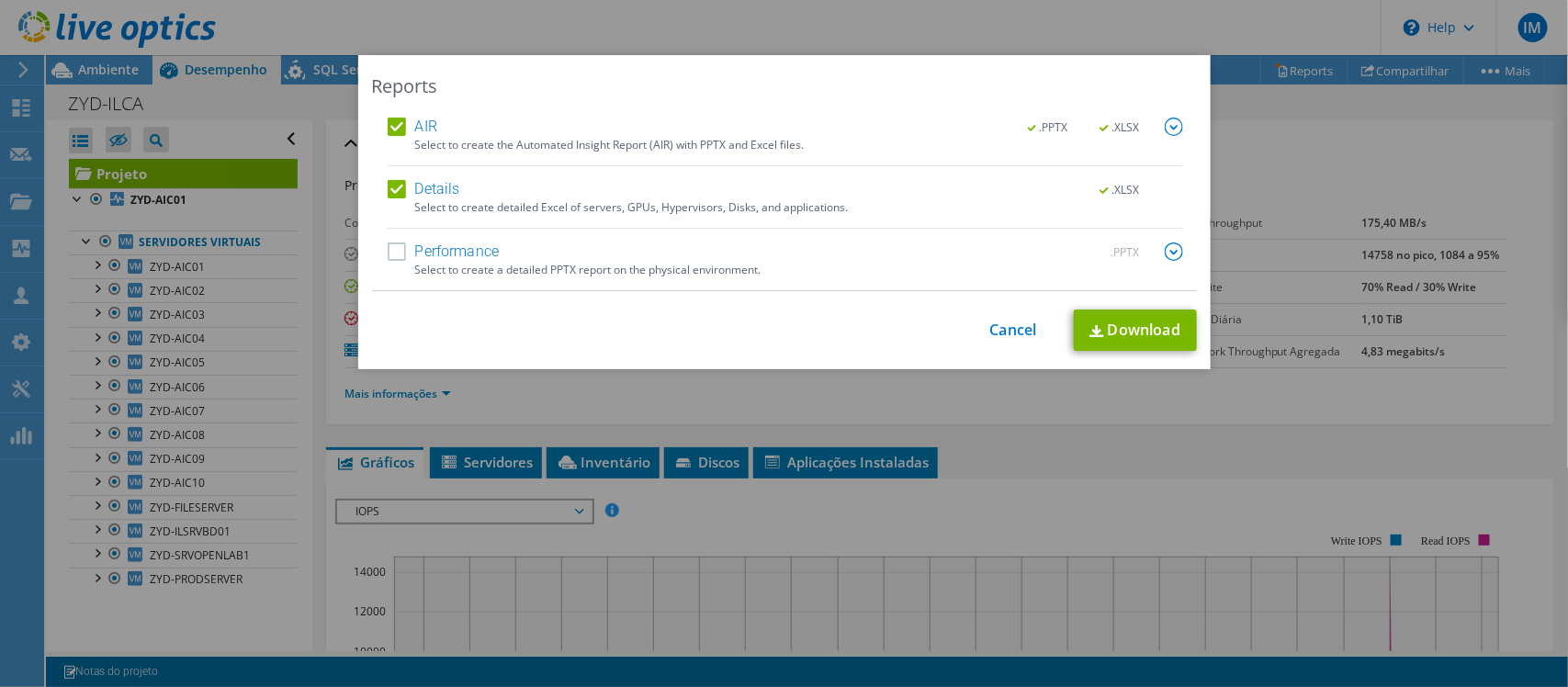 click on "Performance" at bounding box center (444, 252) 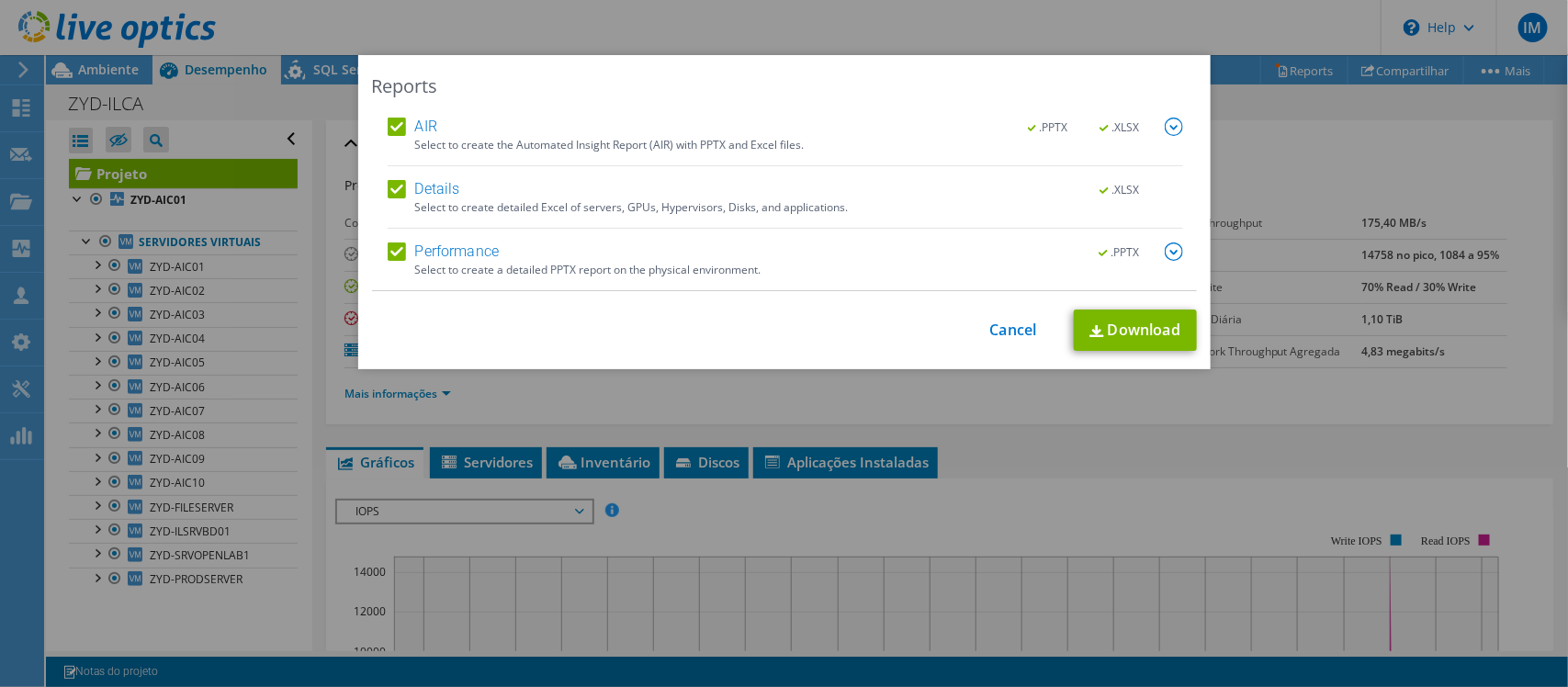 click on "Details" at bounding box center (423, 189) 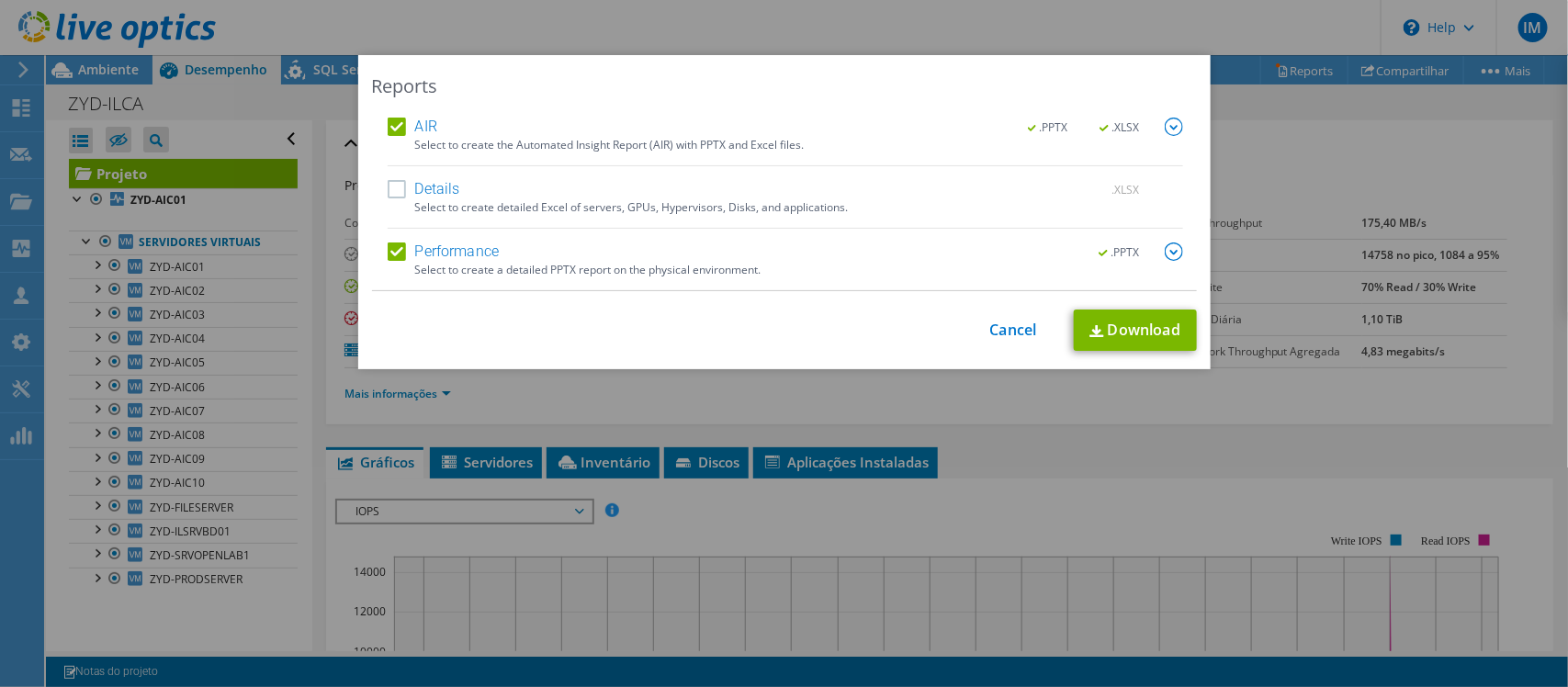 click on "AIR" at bounding box center (412, 127) 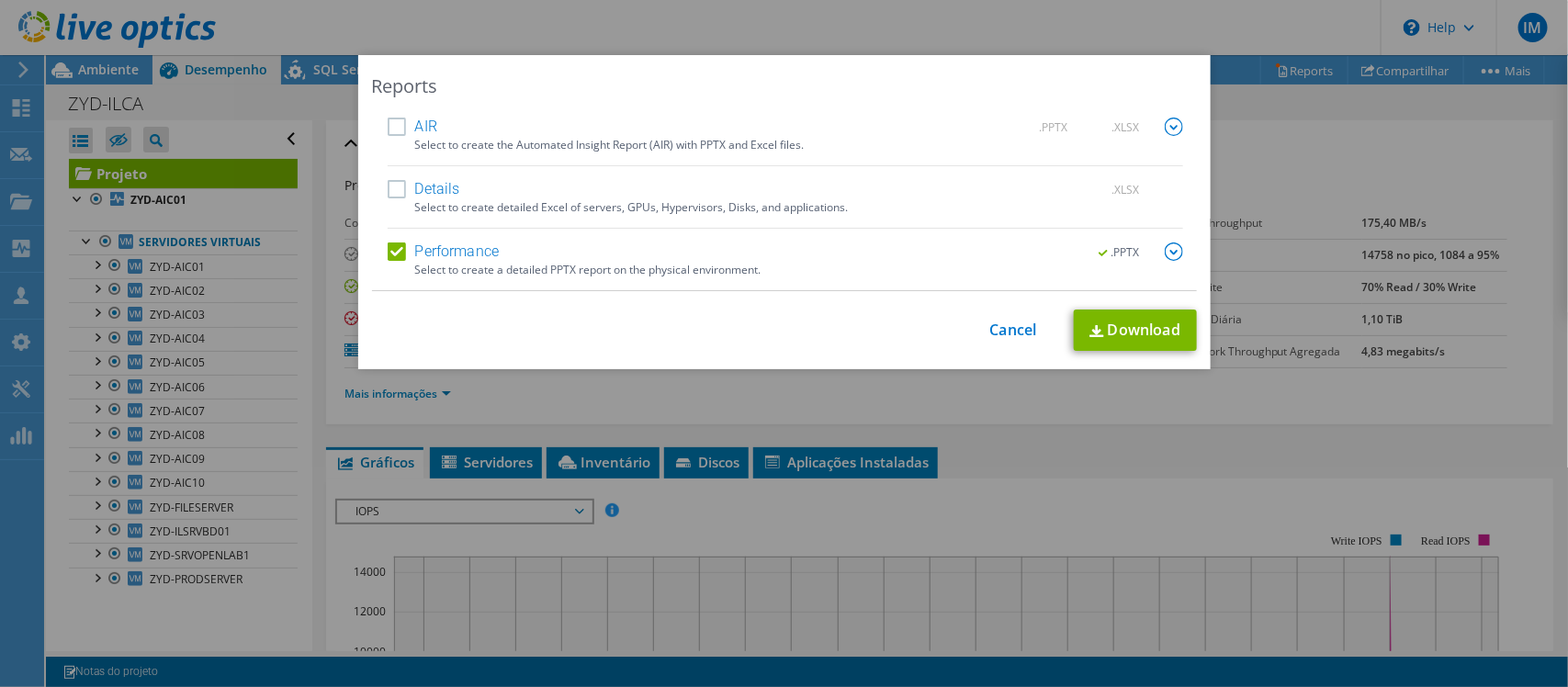 click at bounding box center (1174, 252) 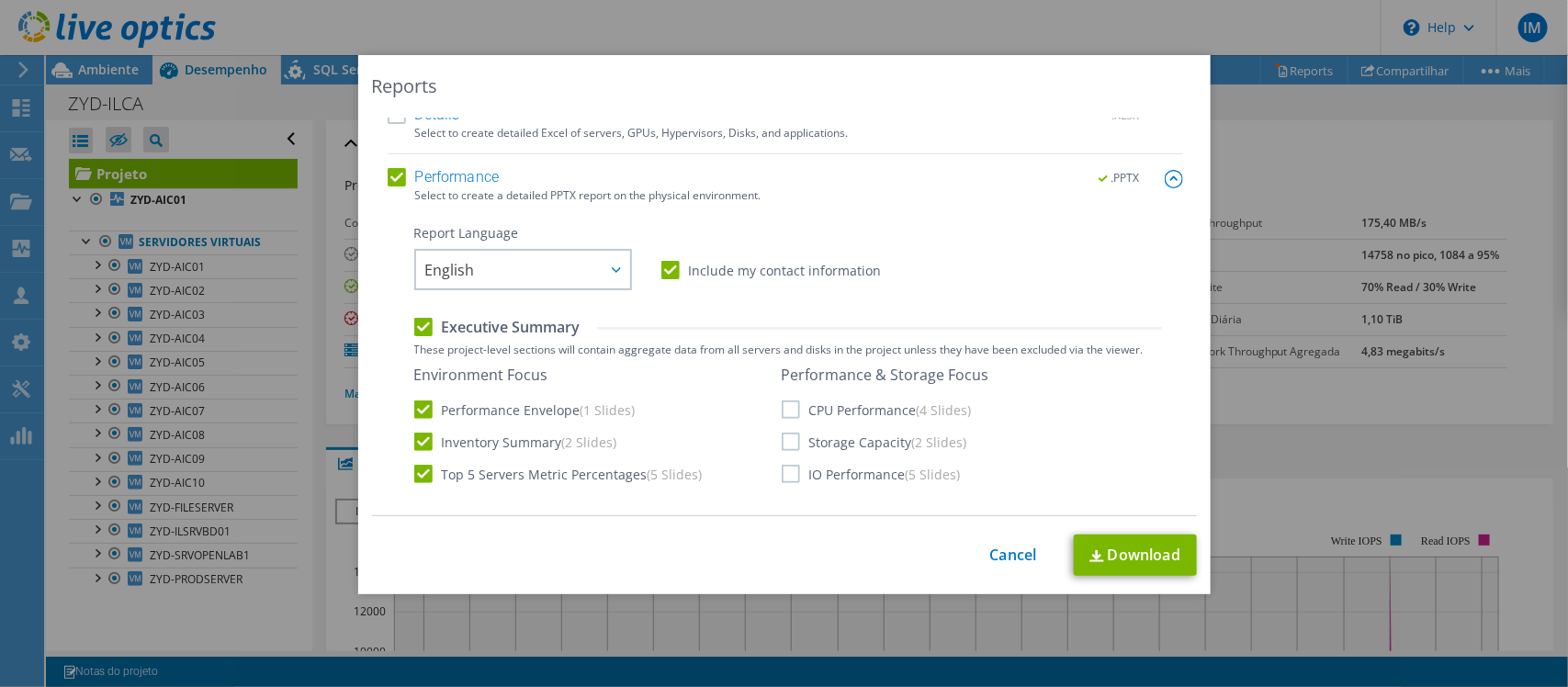 scroll, scrollTop: 115, scrollLeft: 0, axis: vertical 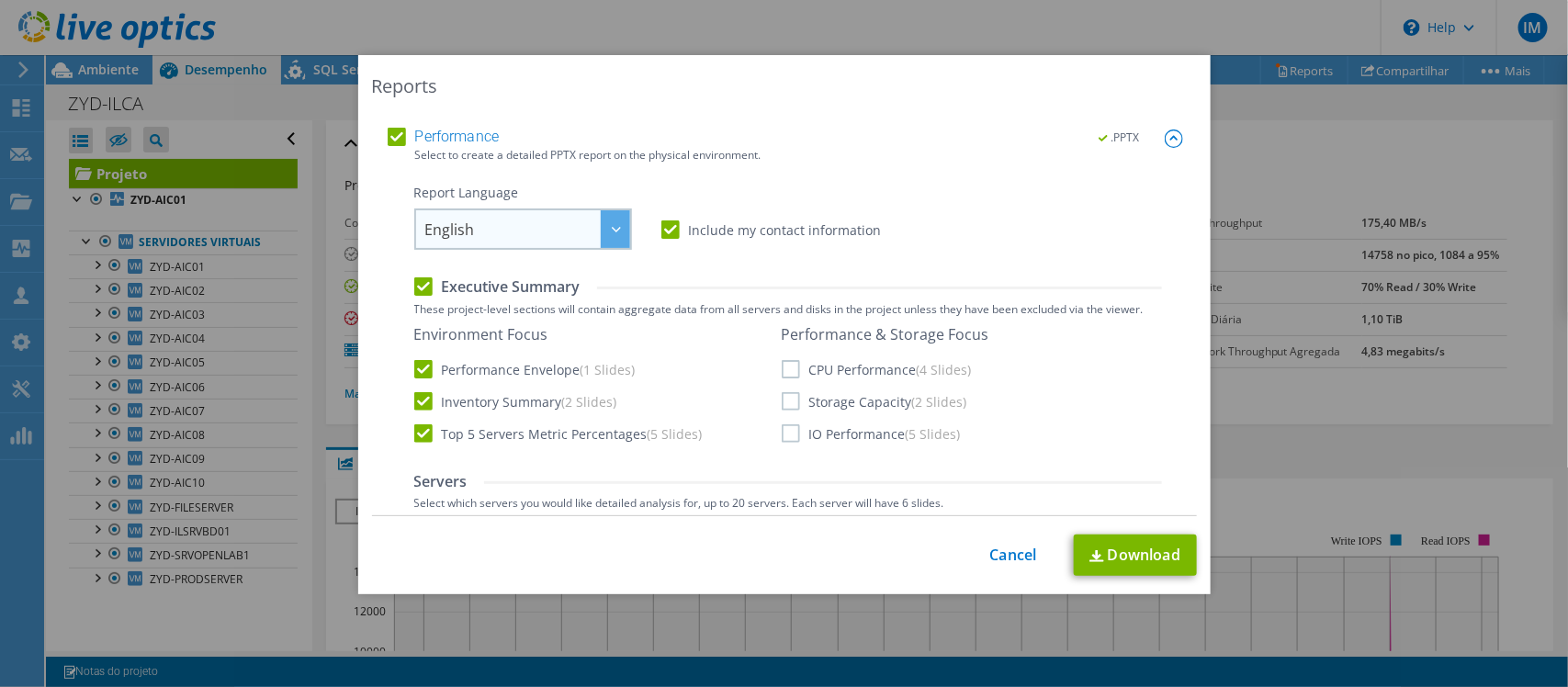 click at bounding box center [615, 229] 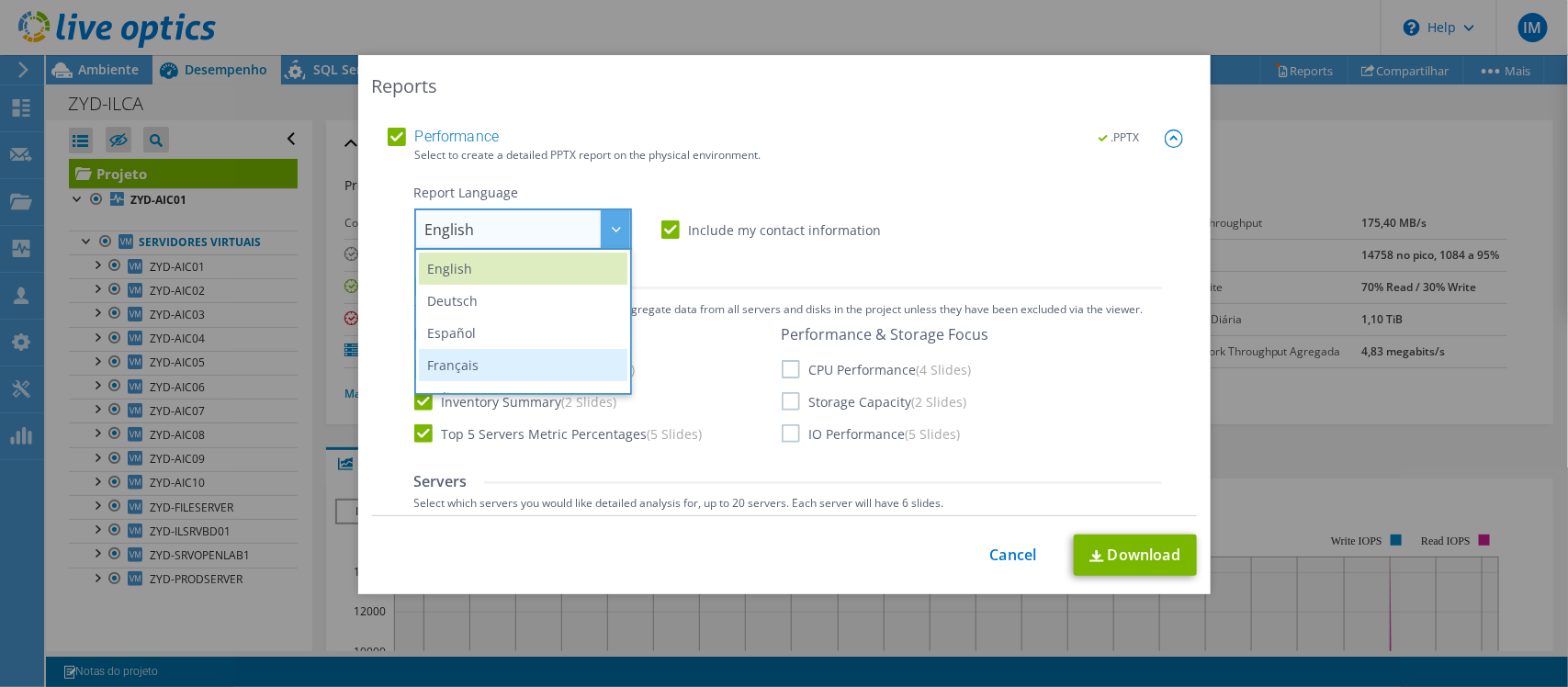 scroll, scrollTop: 115, scrollLeft: 0, axis: vertical 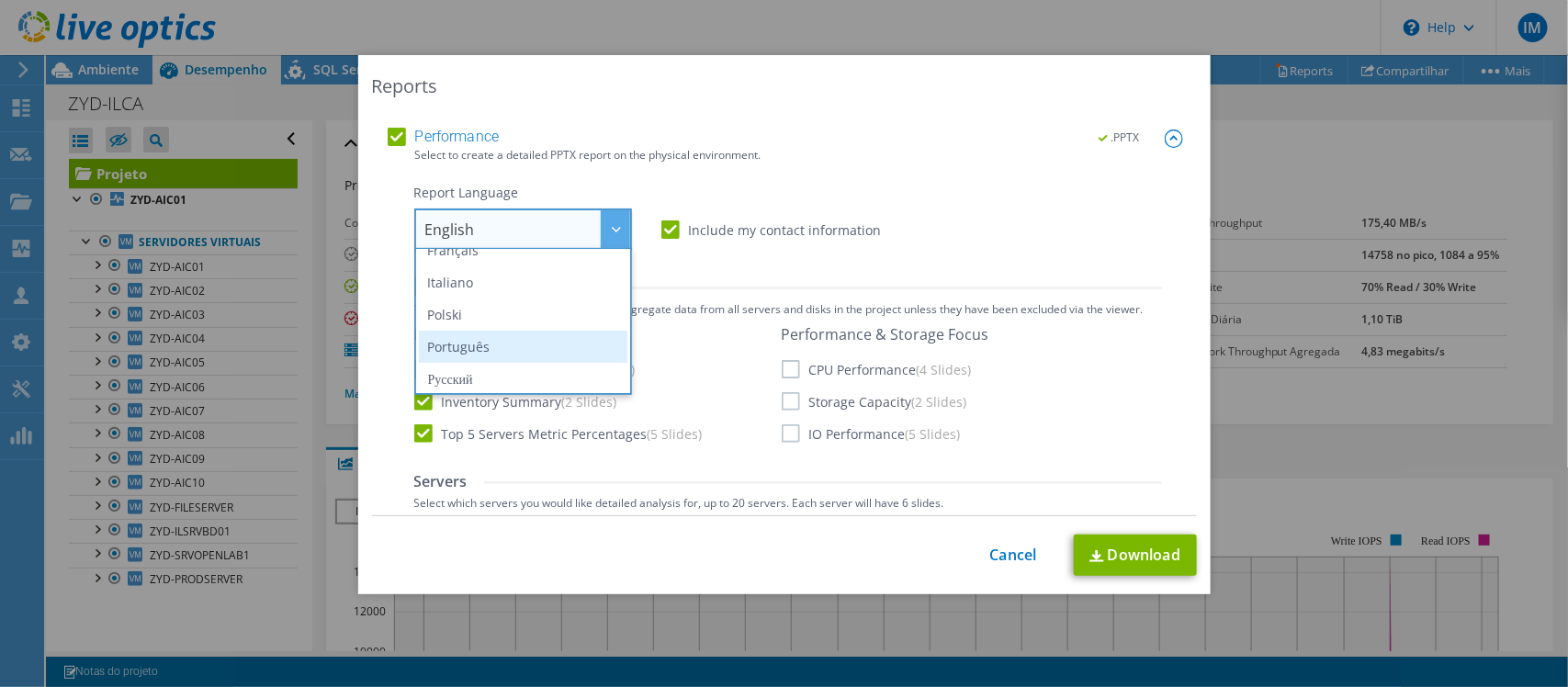 click on "Português" at bounding box center (523, 346) 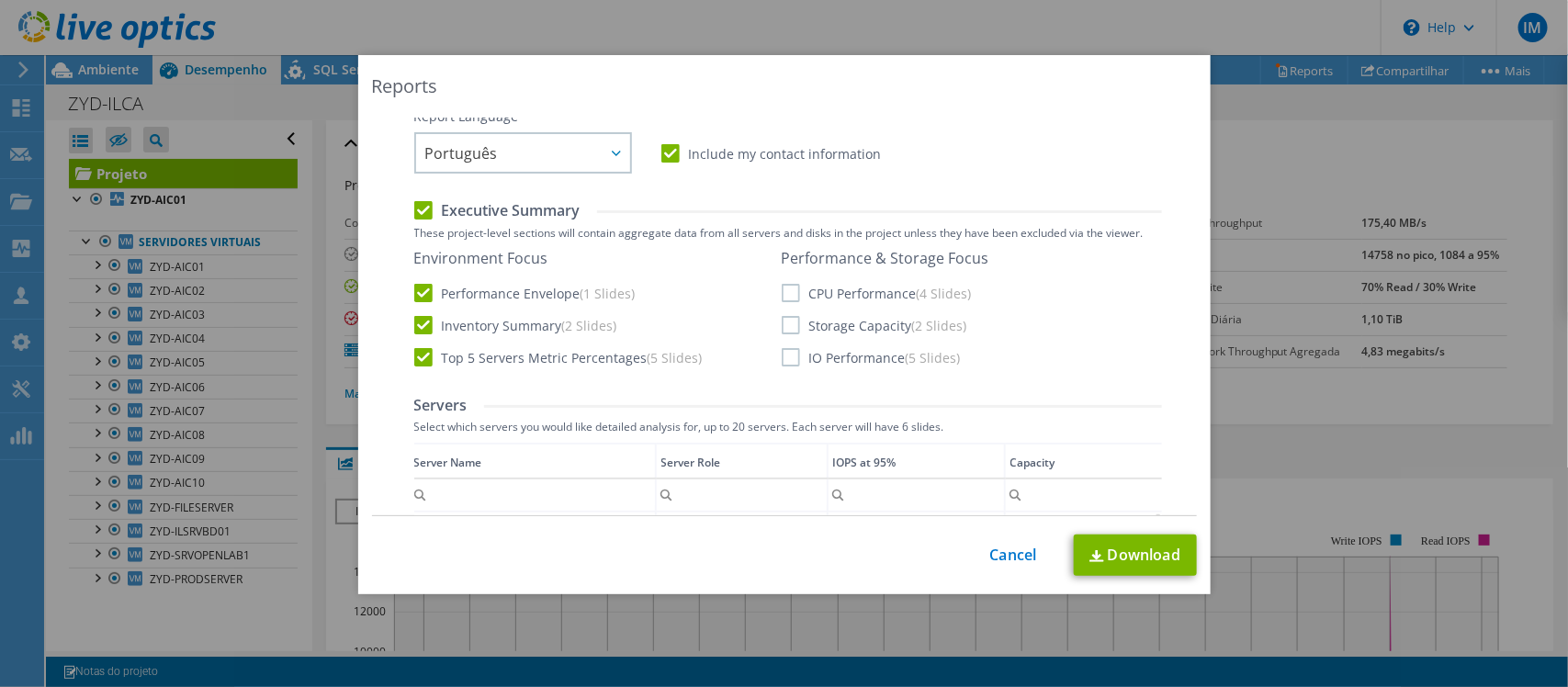 scroll, scrollTop: 230, scrollLeft: 0, axis: vertical 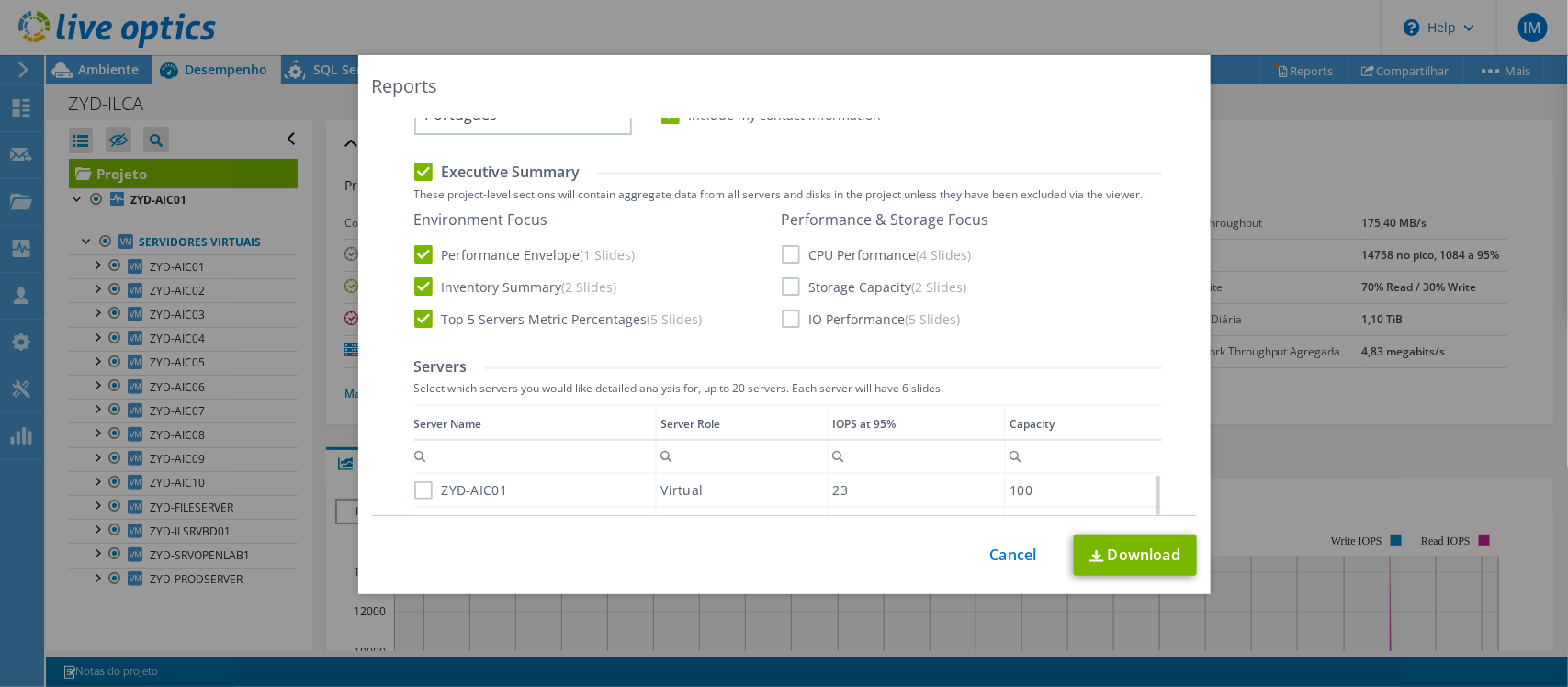 click on "CPU Performance  (4 Slides)" at bounding box center (876, 254) 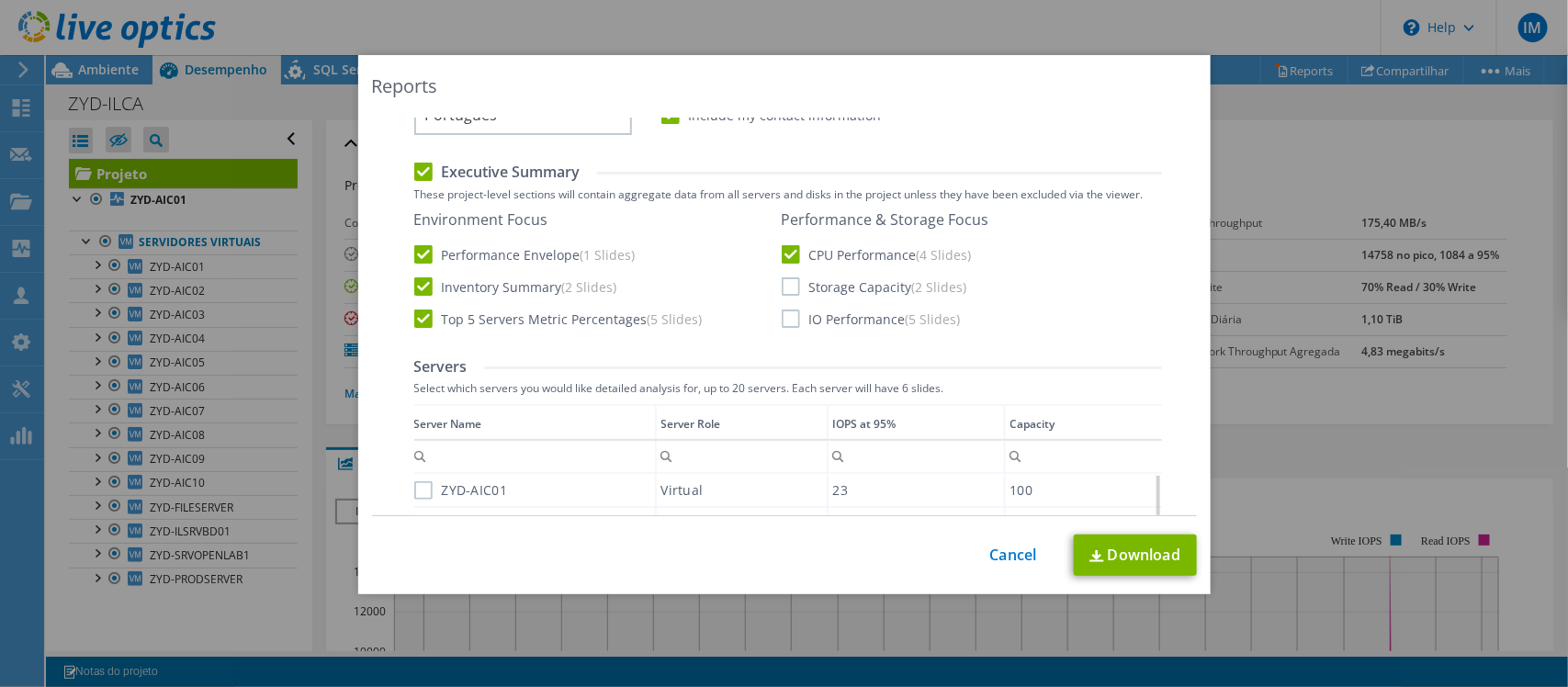 click on "Storage Capacity  (2 Slides)" at bounding box center (874, 287) 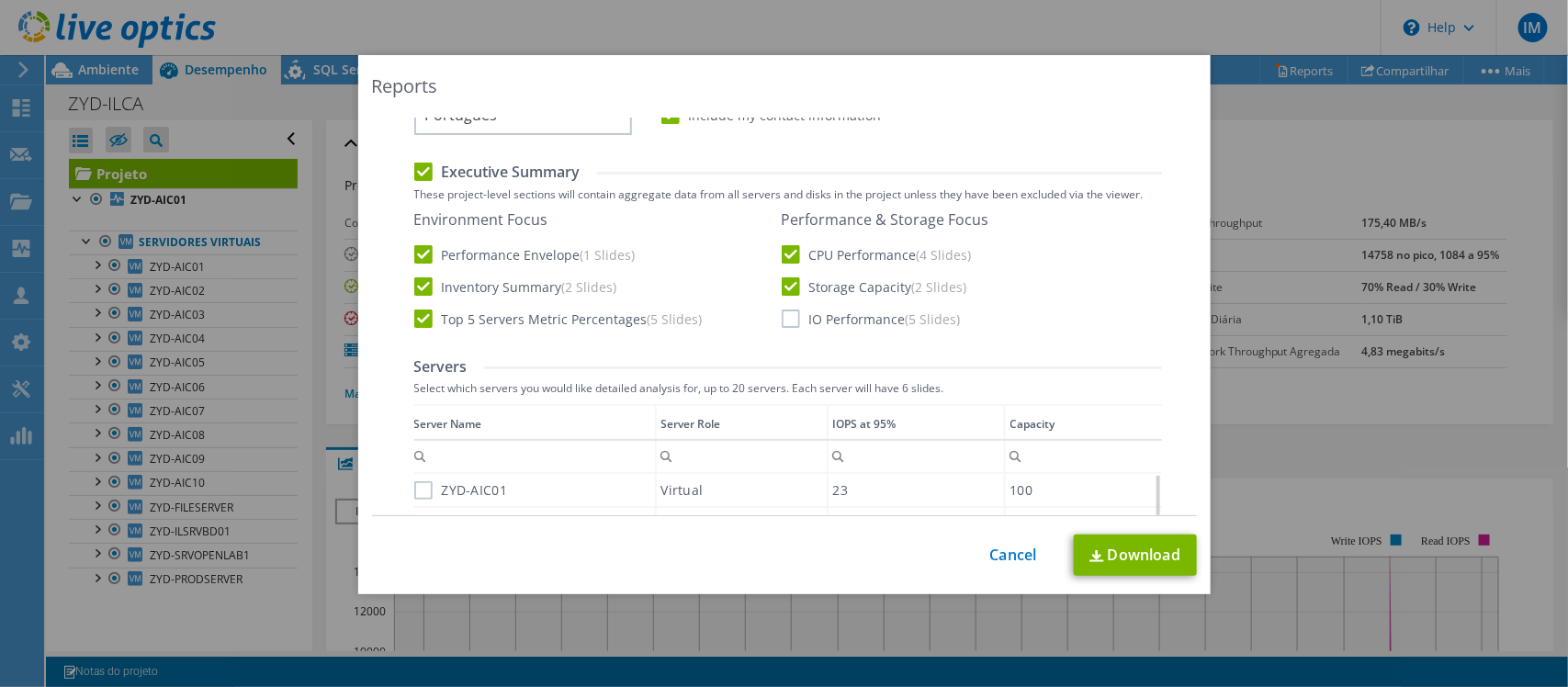 click on "IO Performance  (5 Slides)" at bounding box center [871, 319] 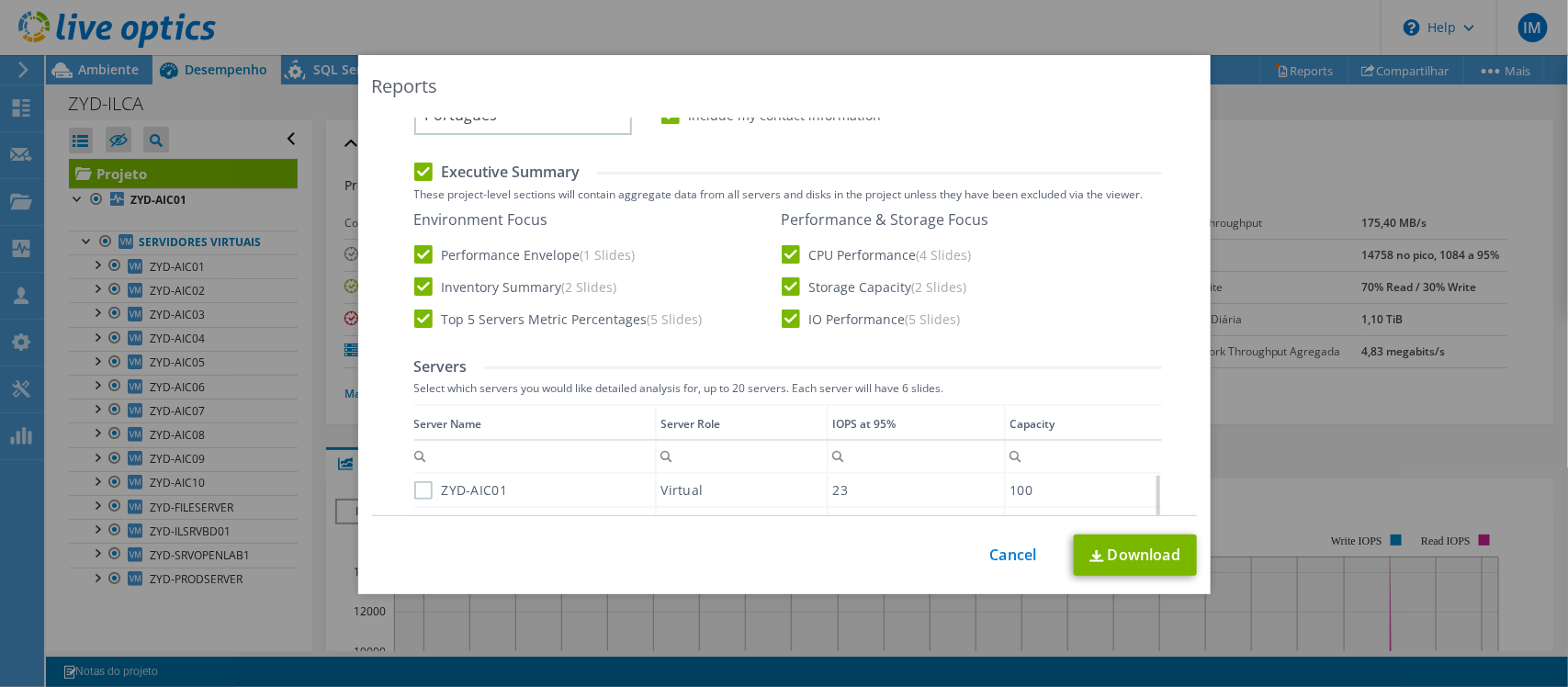click on "Top 5 Servers Metric Percentages  (5 Slides)" at bounding box center [558, 319] 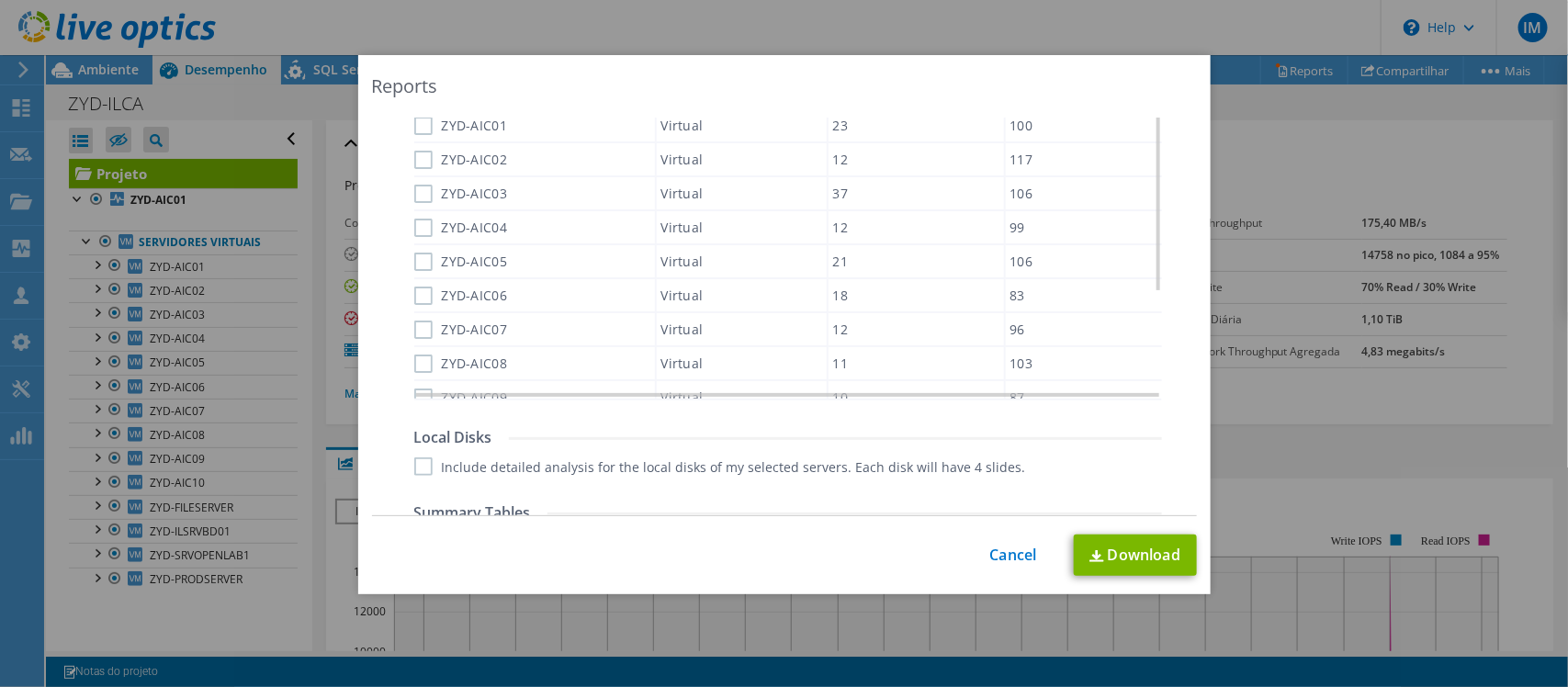 scroll, scrollTop: 724, scrollLeft: 0, axis: vertical 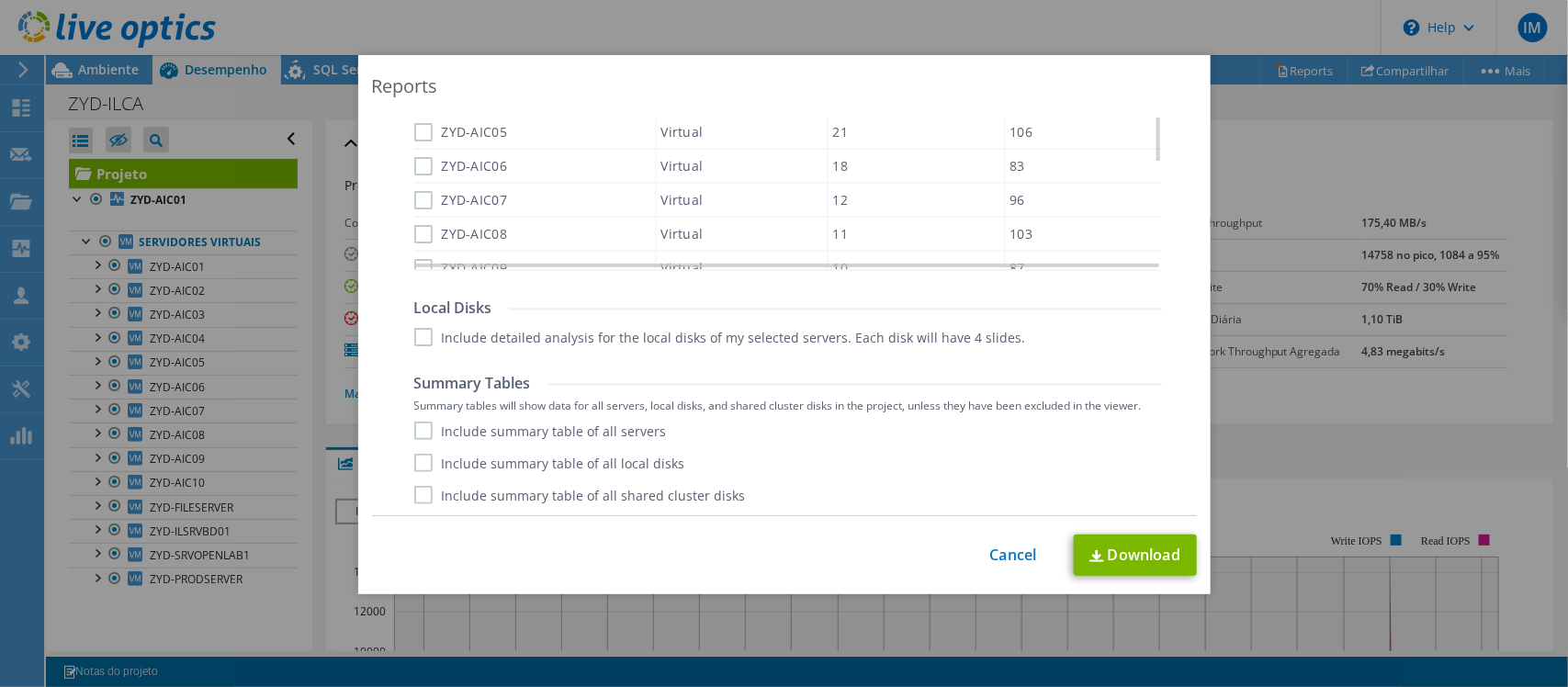 click on "Include summary table of all servers" at bounding box center (540, 431) 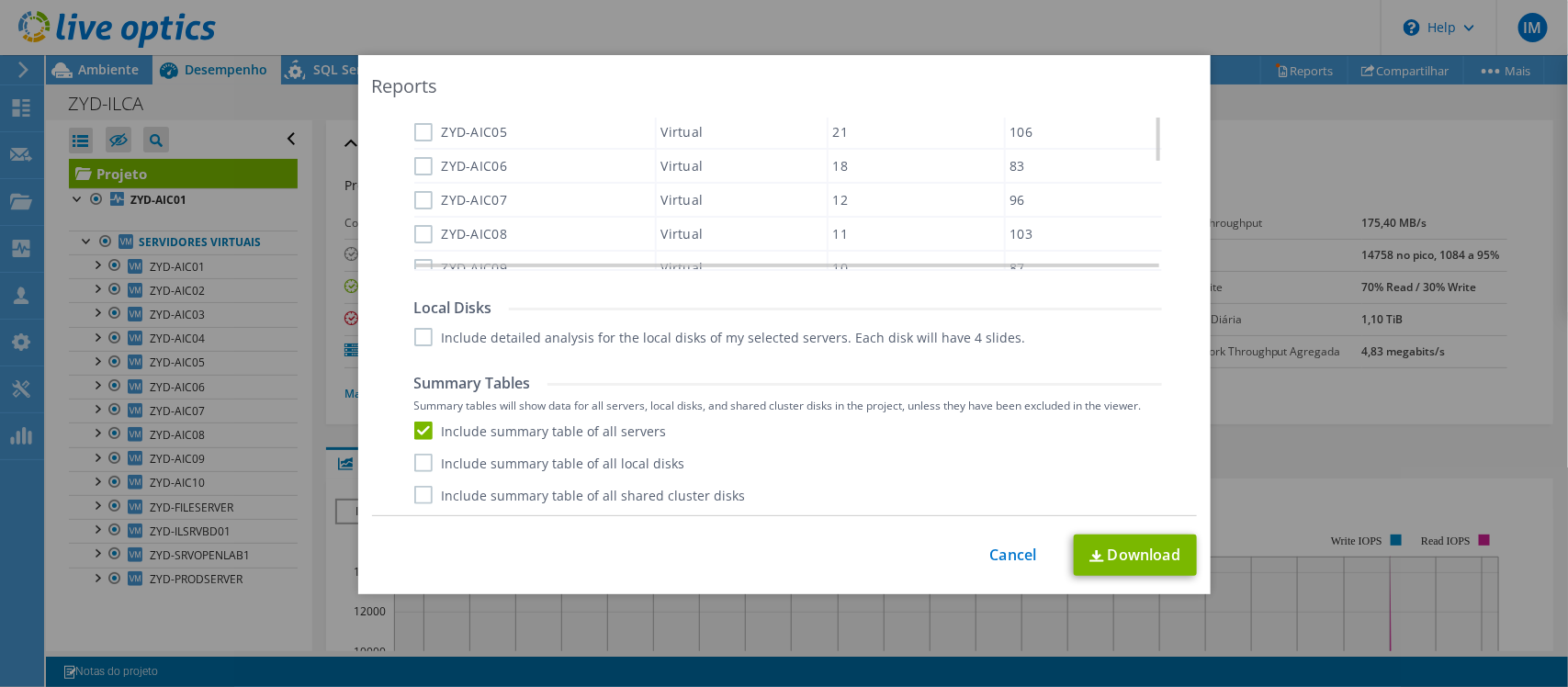 click on "Include summary table of all local disks" at bounding box center (549, 463) 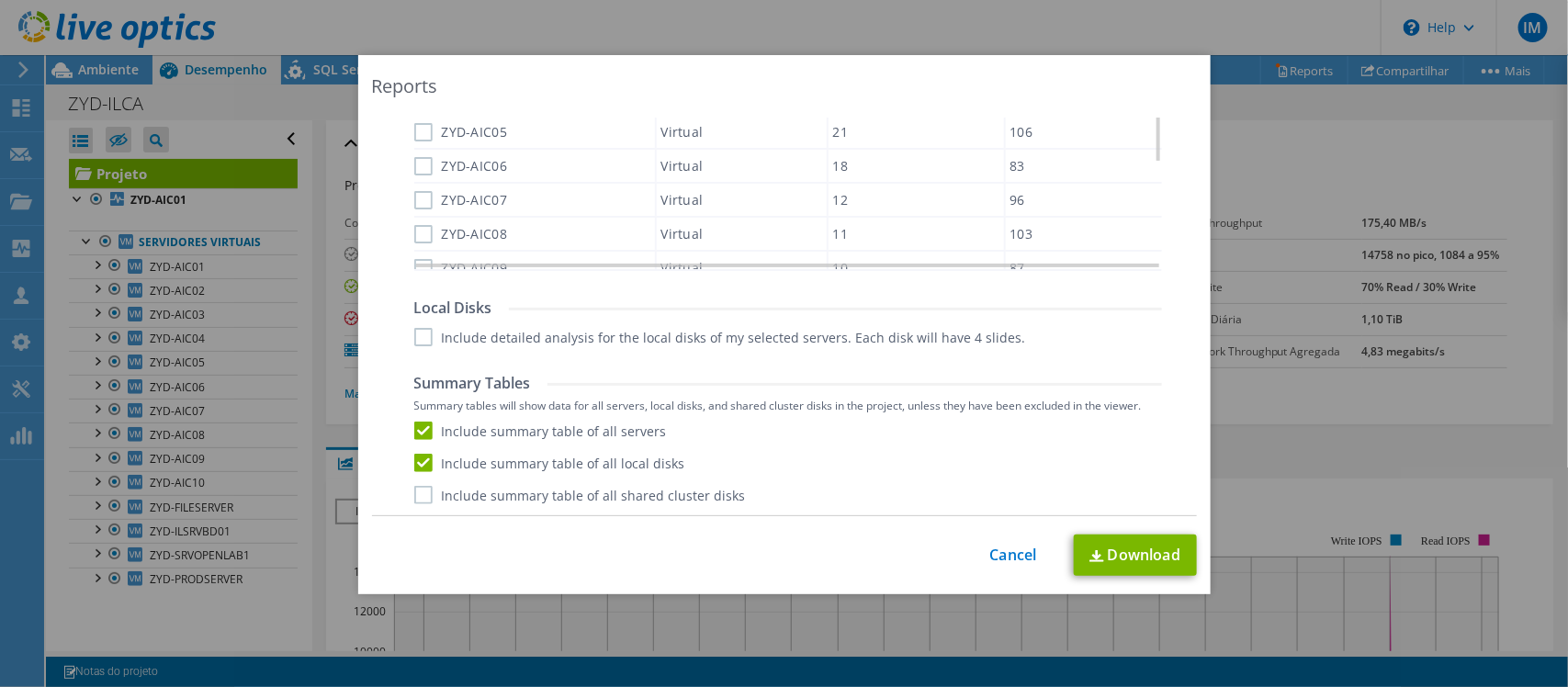 click on "Include summary table of all shared cluster disks" at bounding box center (580, 495) 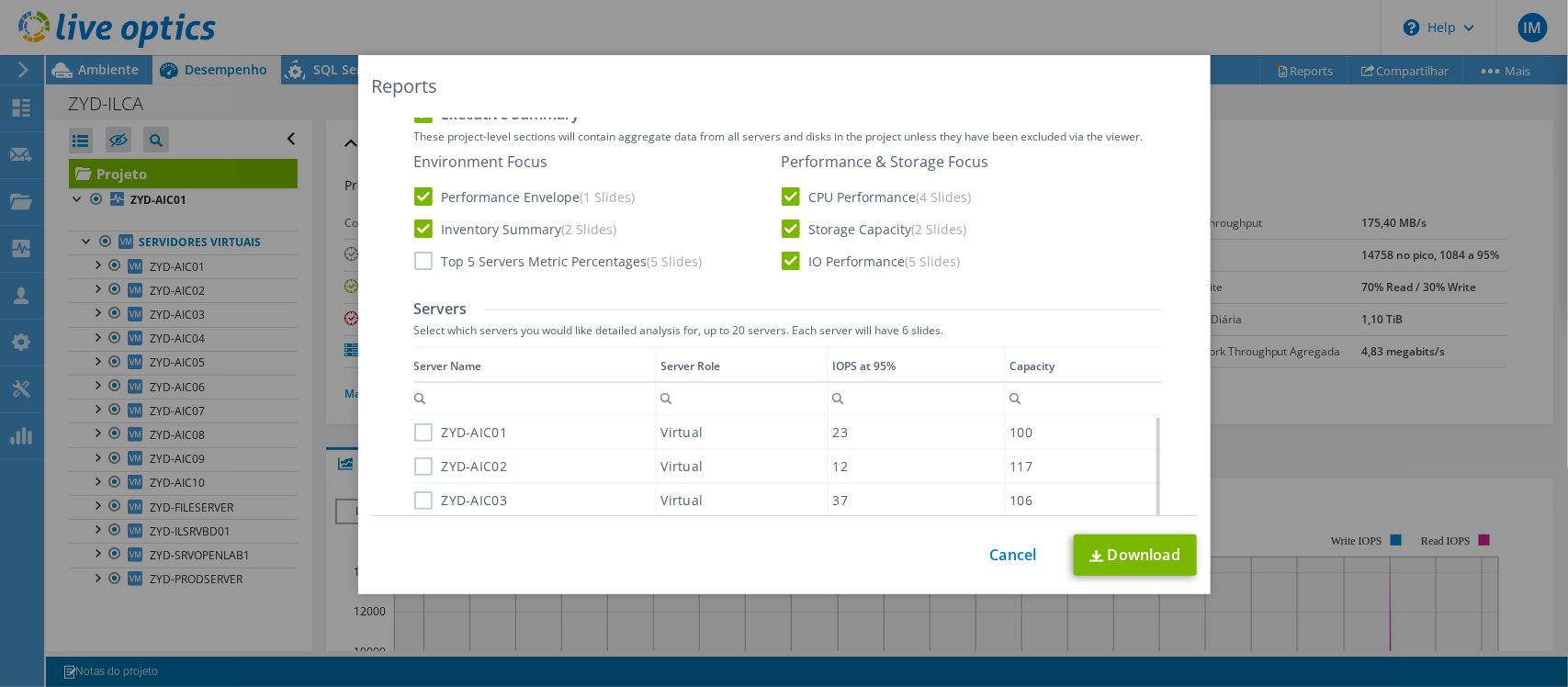scroll, scrollTop: 147, scrollLeft: 0, axis: vertical 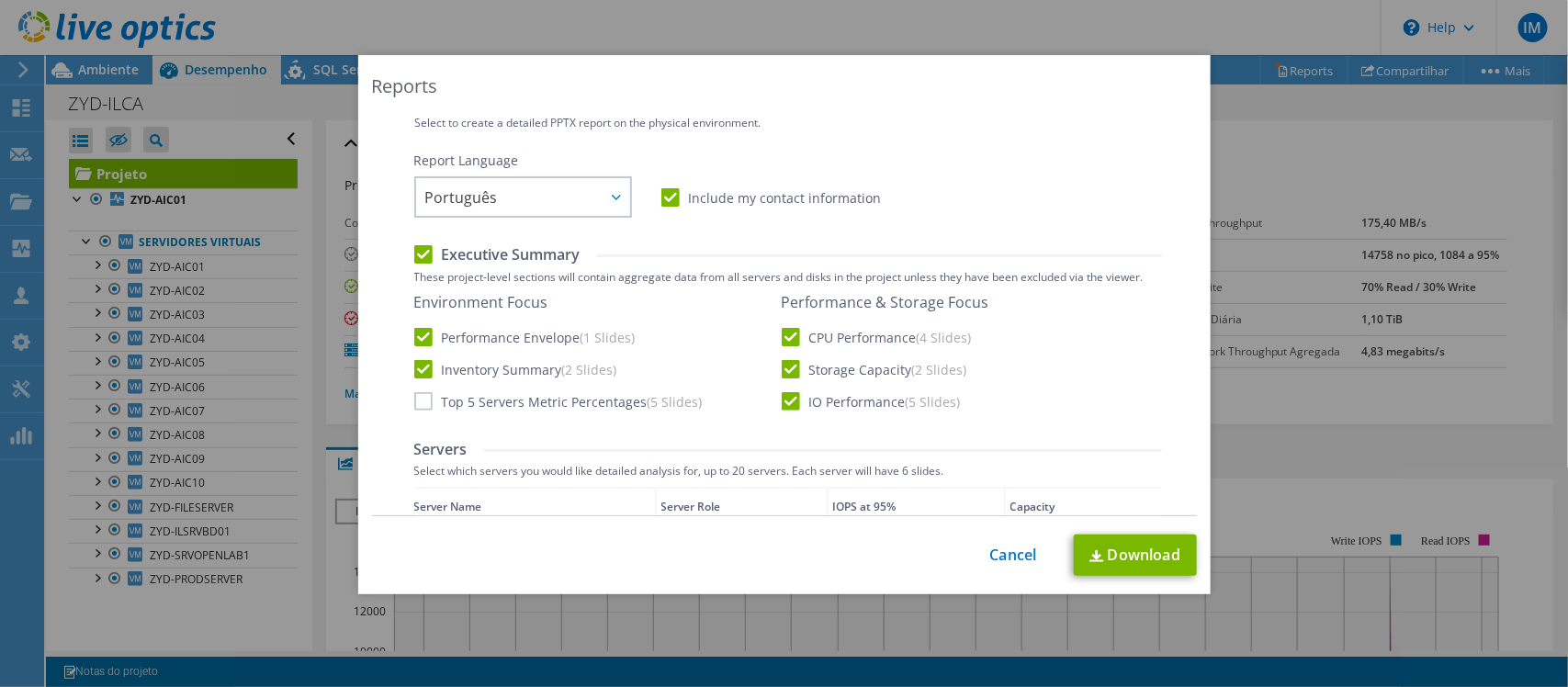 click on "Reports
AIR
.PPTX
.XLSX
Select to create the Automated Insight Report (AIR) with PPTX and Excel files.
.PPTX
.XLSX" at bounding box center [784, 344] 